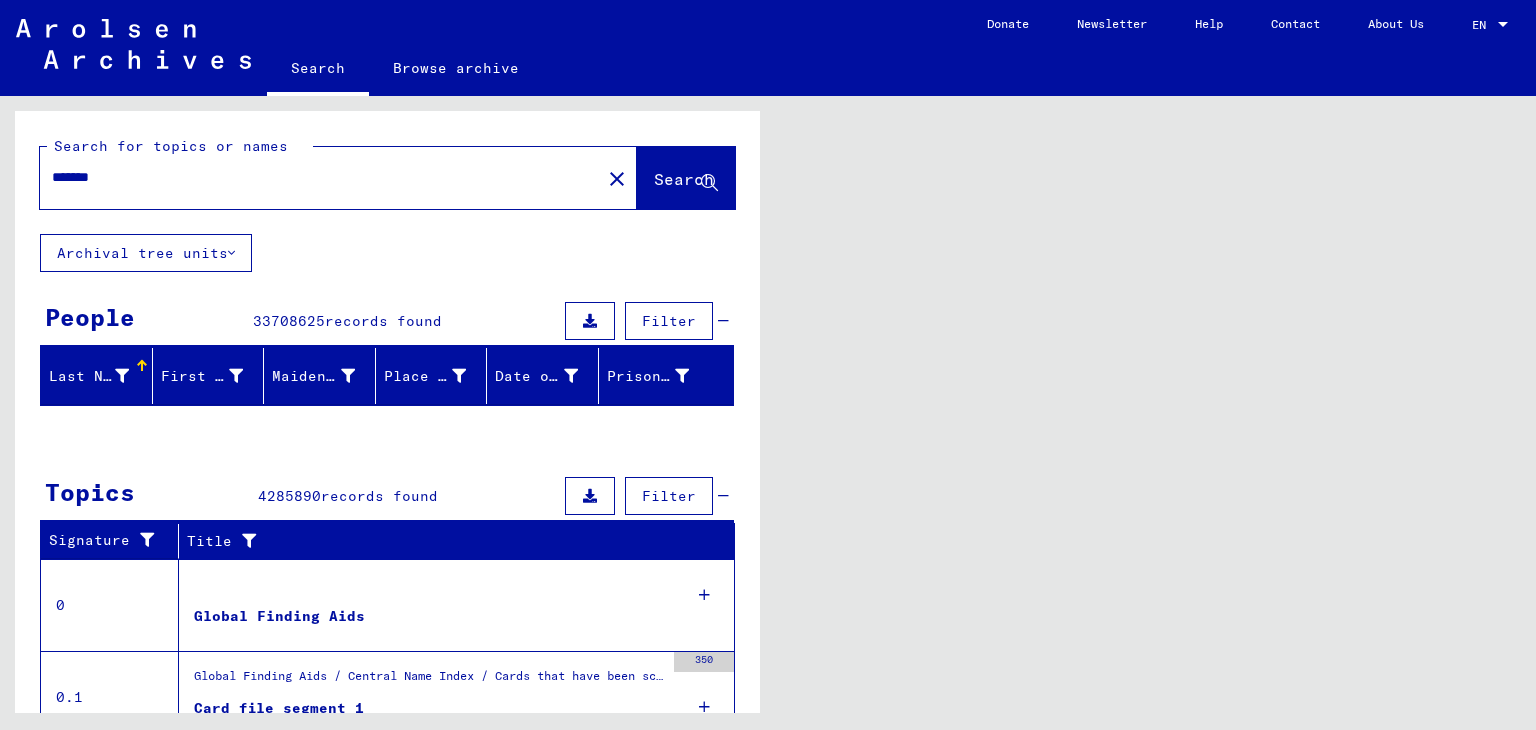 scroll, scrollTop: 0, scrollLeft: 0, axis: both 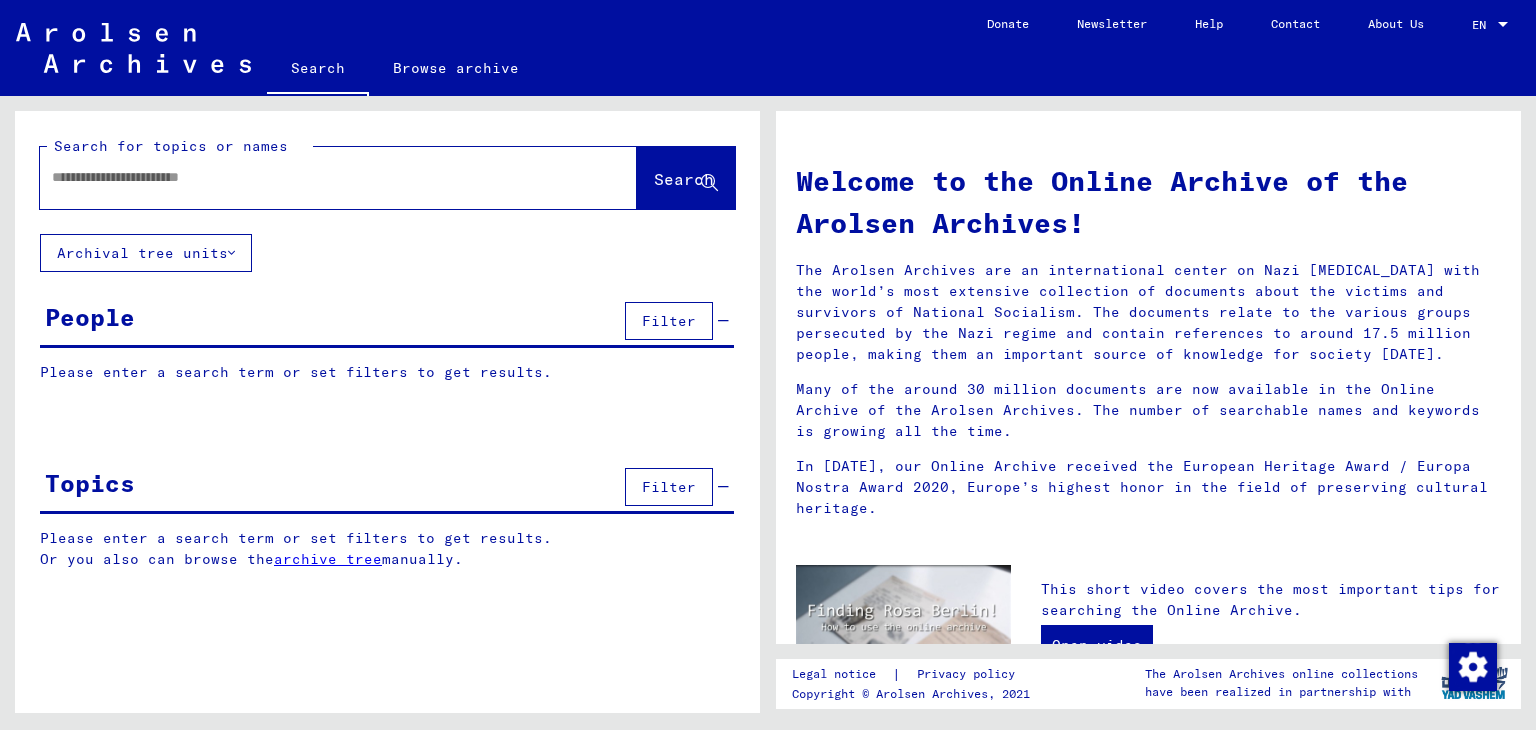 type on "*******" 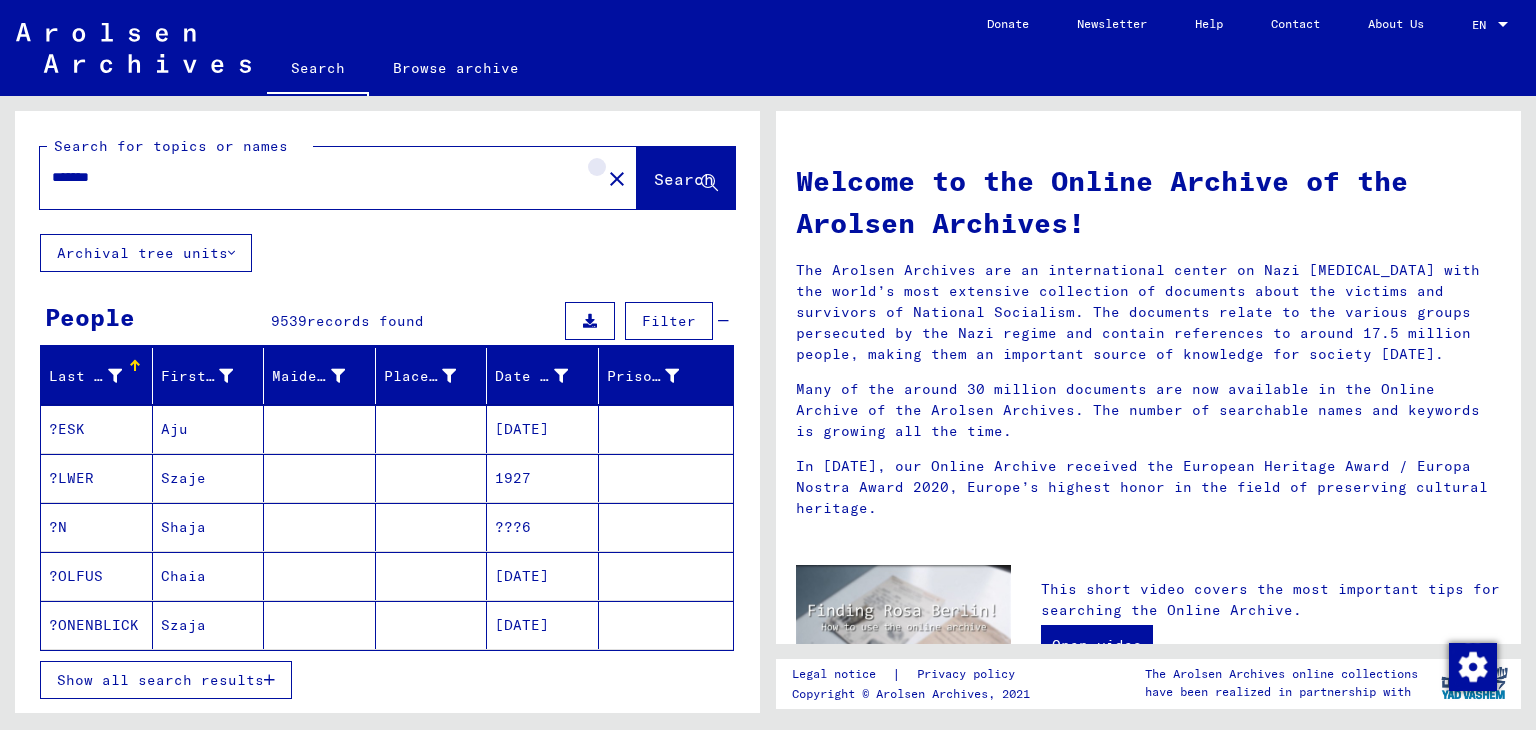 click on "close" 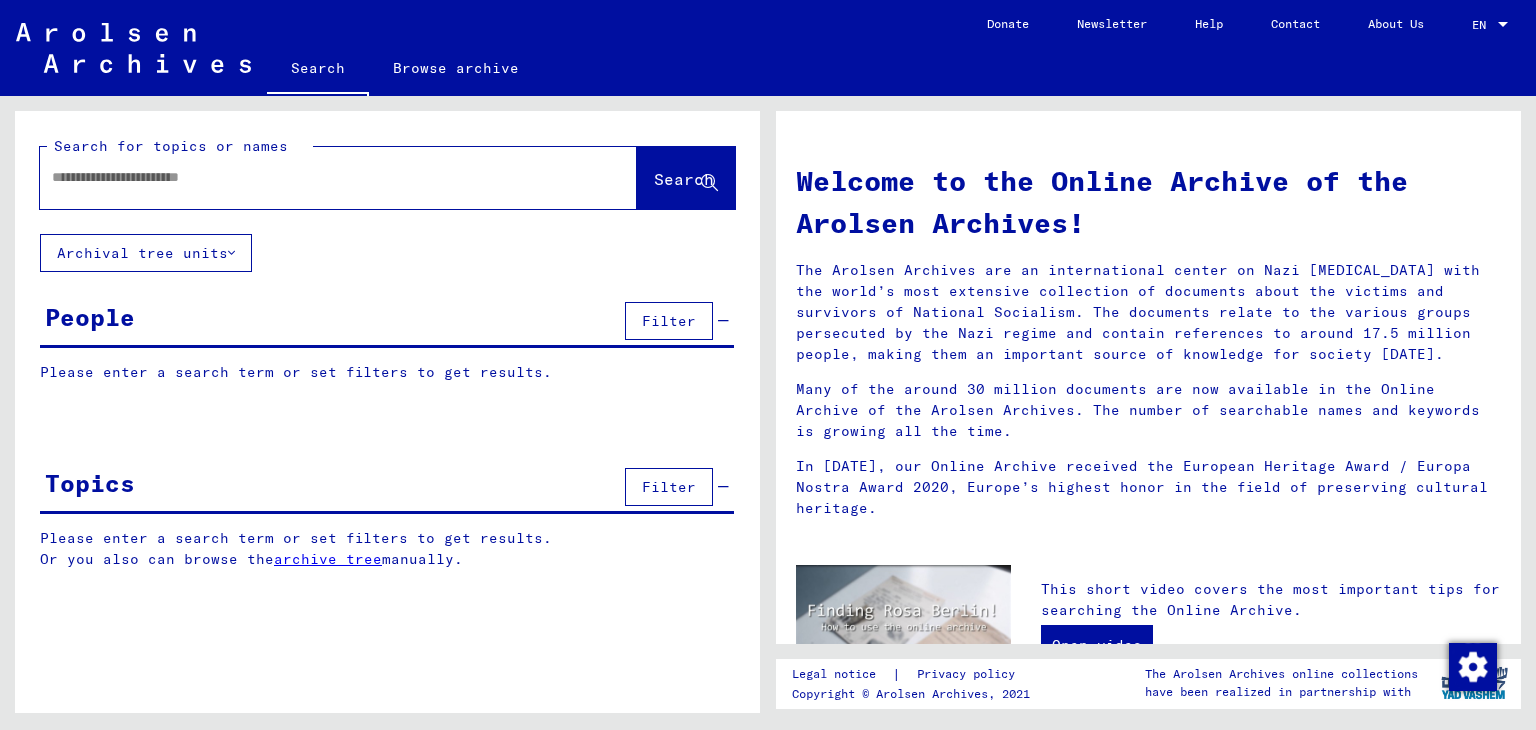 click at bounding box center (314, 177) 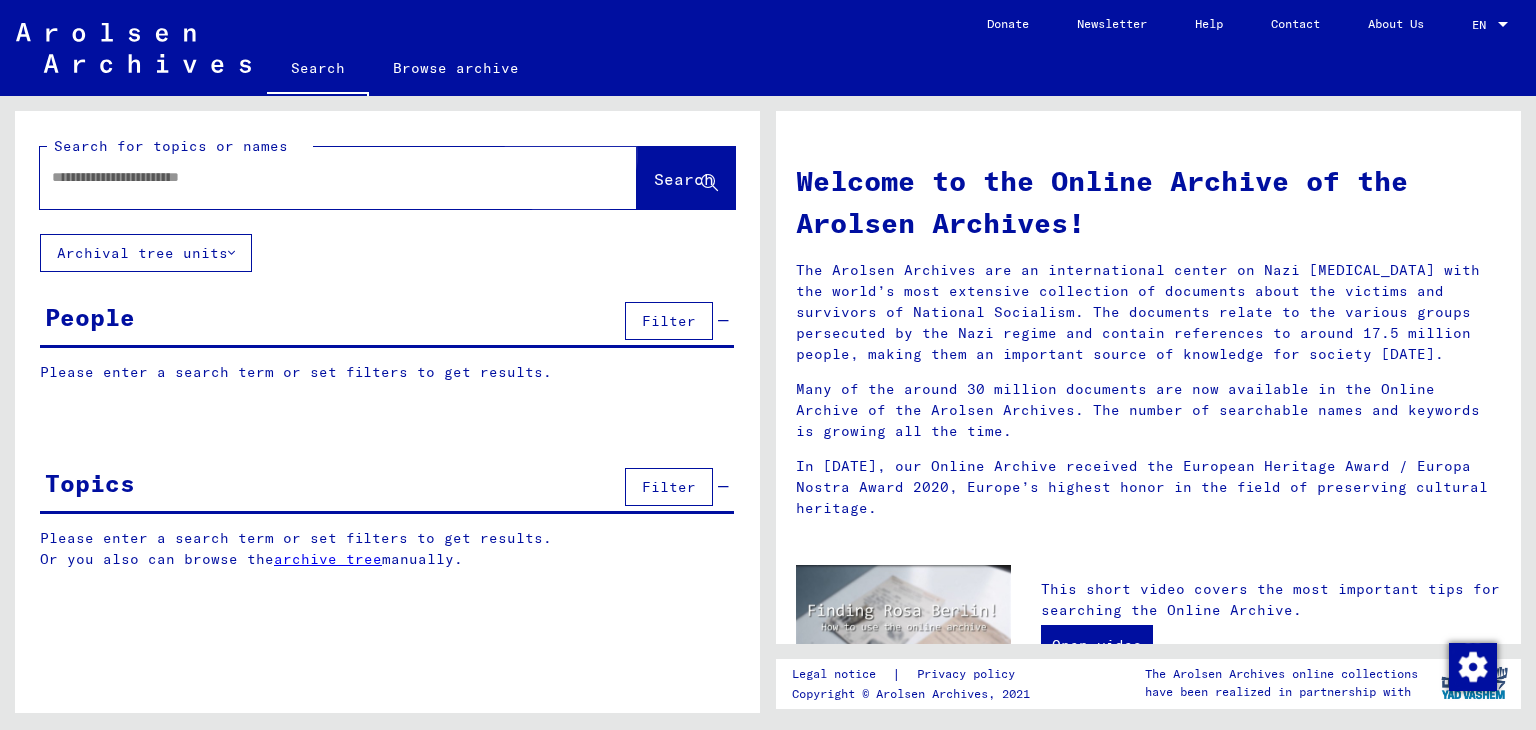 click on "Search" 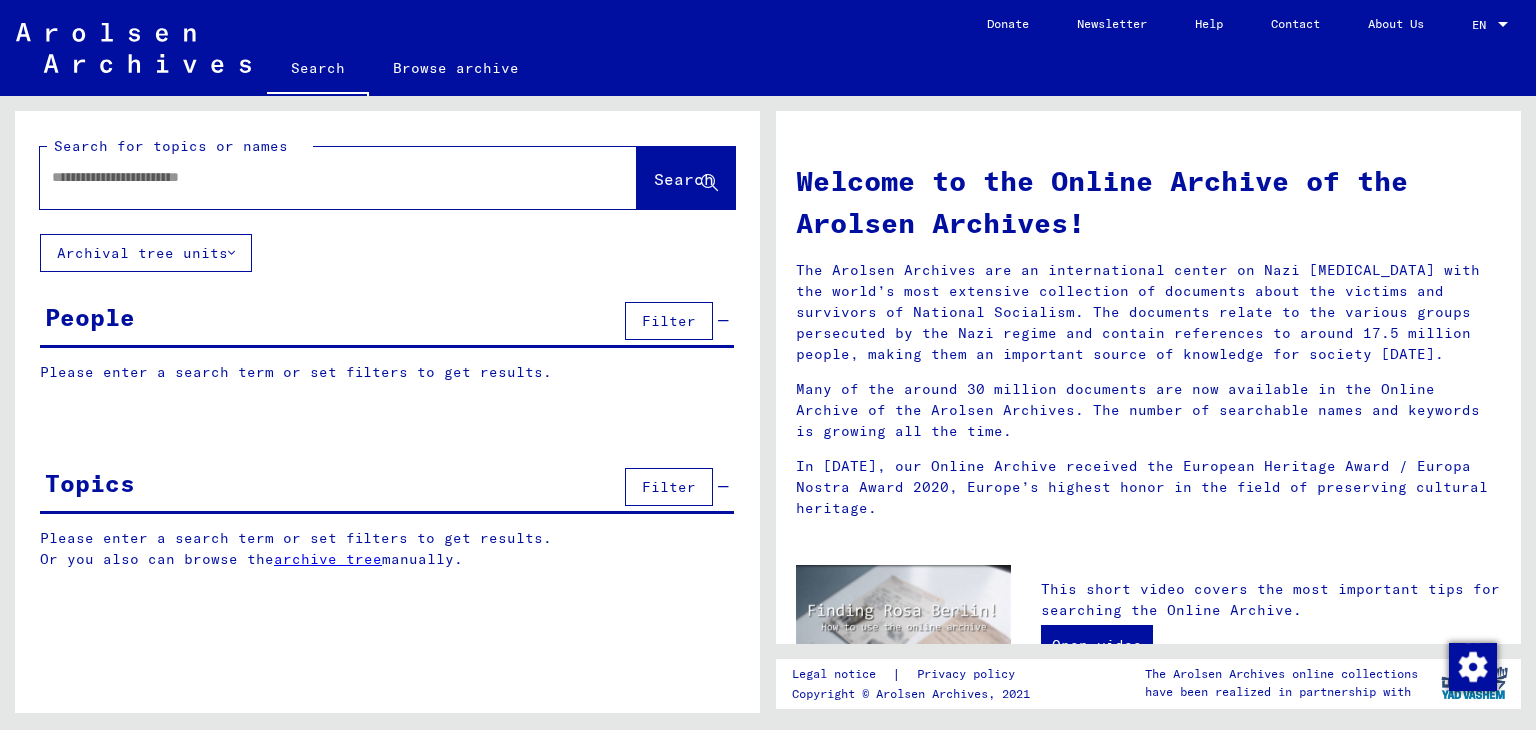 click 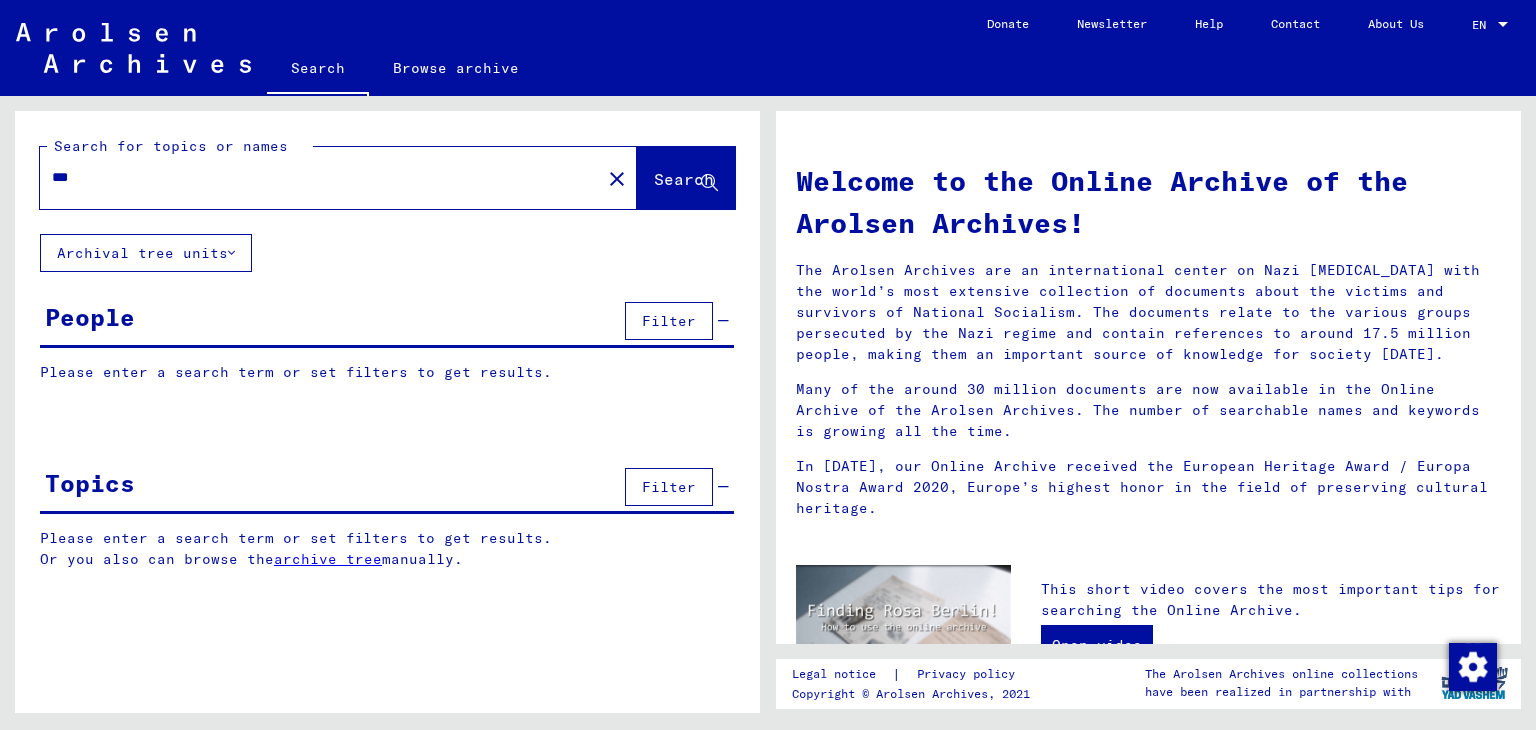 type on "***" 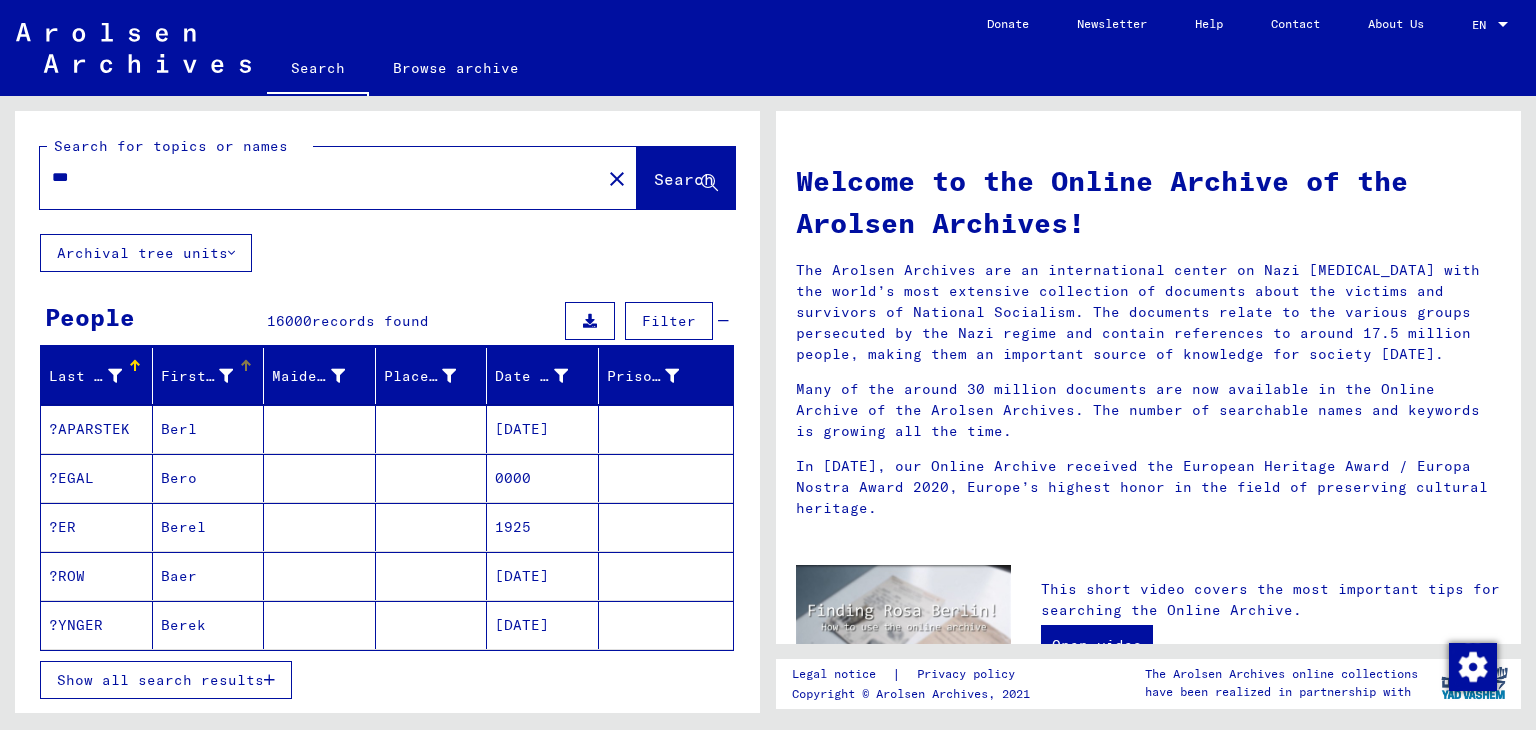 click at bounding box center [226, 376] 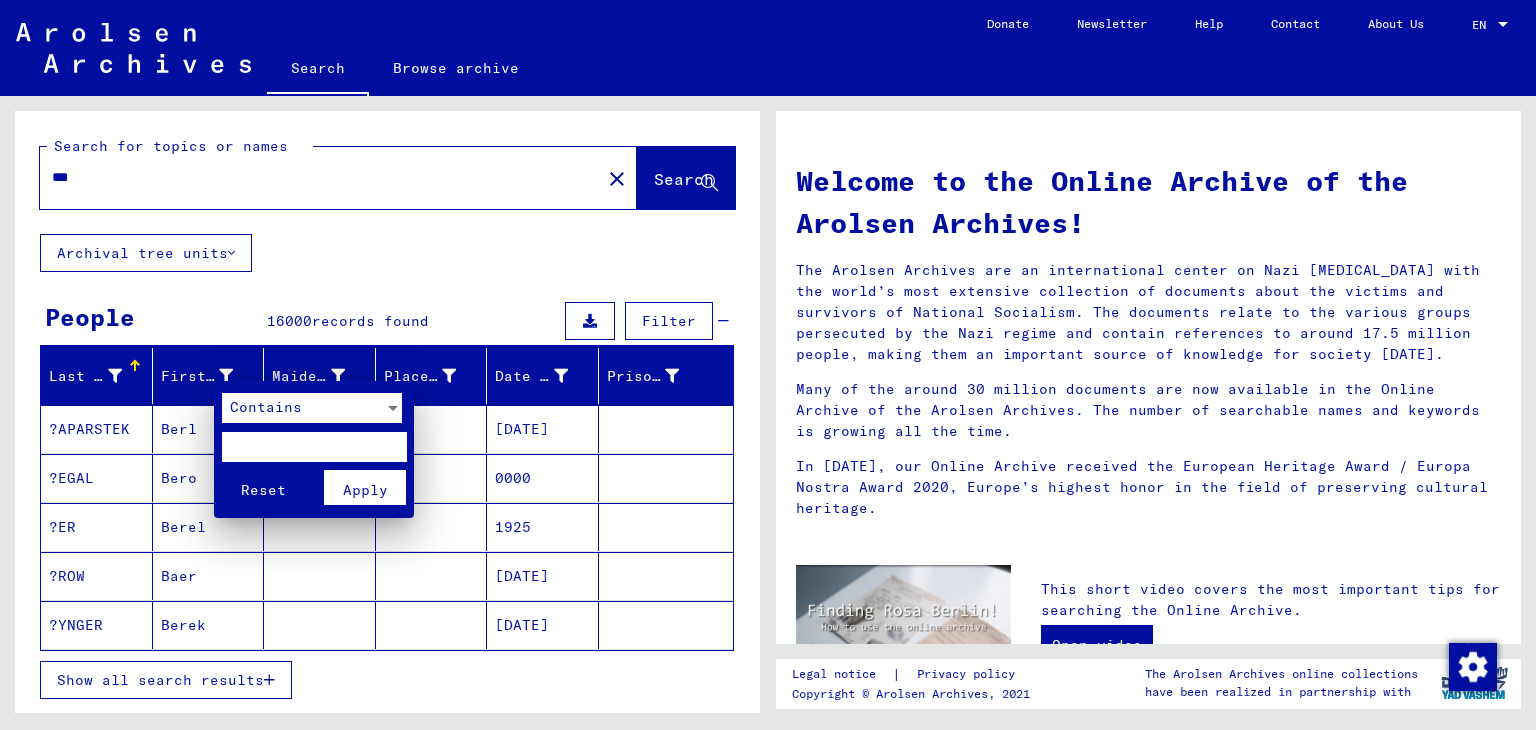 click at bounding box center (314, 447) 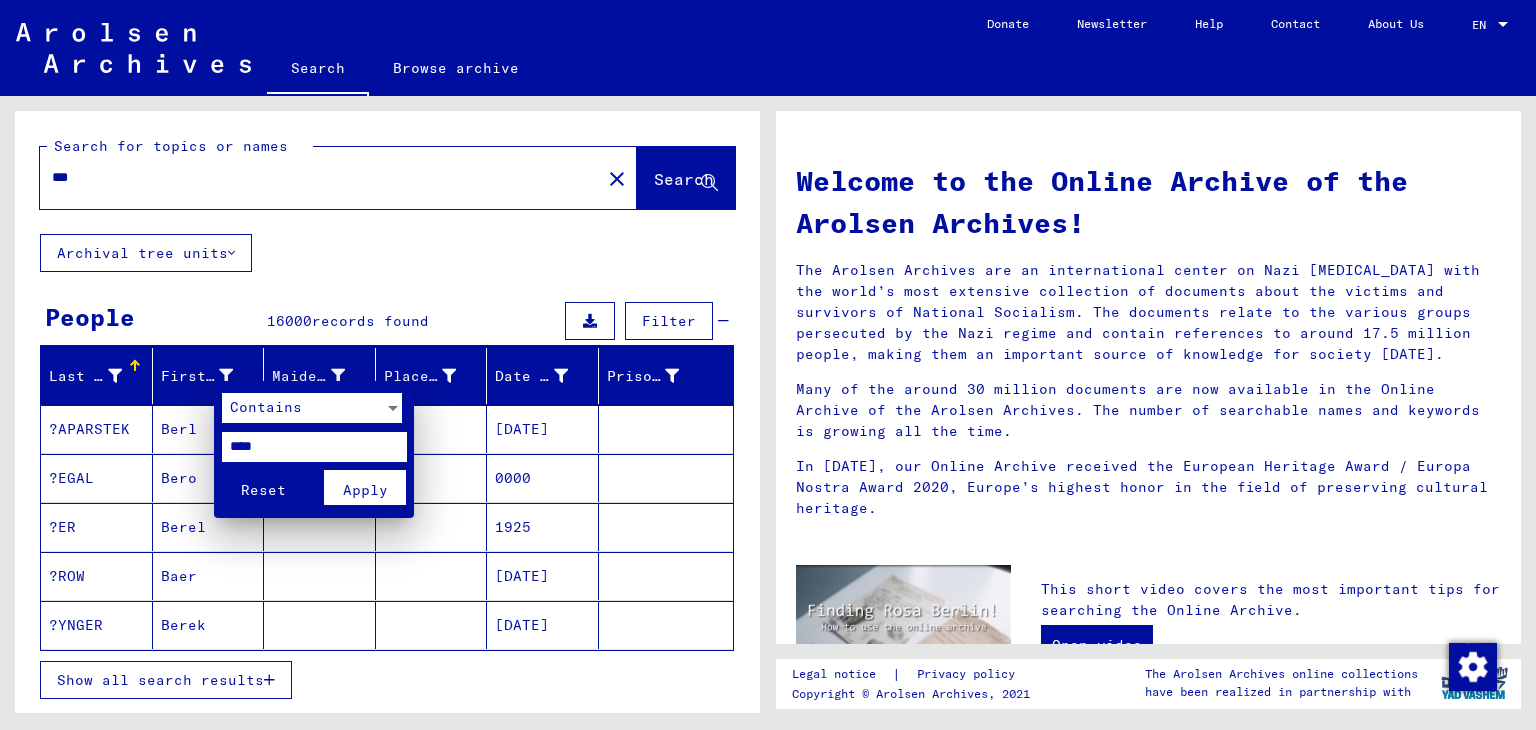 type on "****" 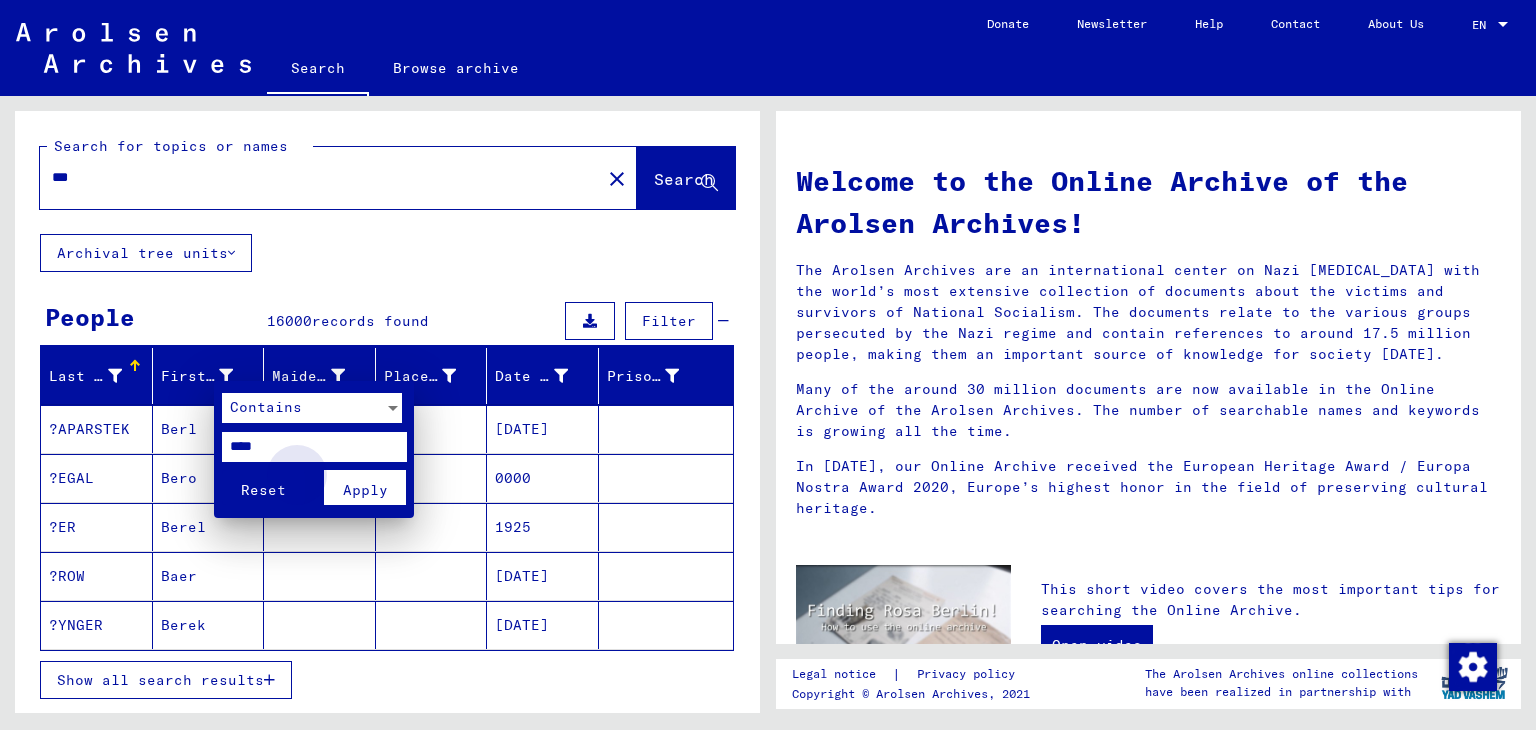 click on "Apply" at bounding box center (365, 490) 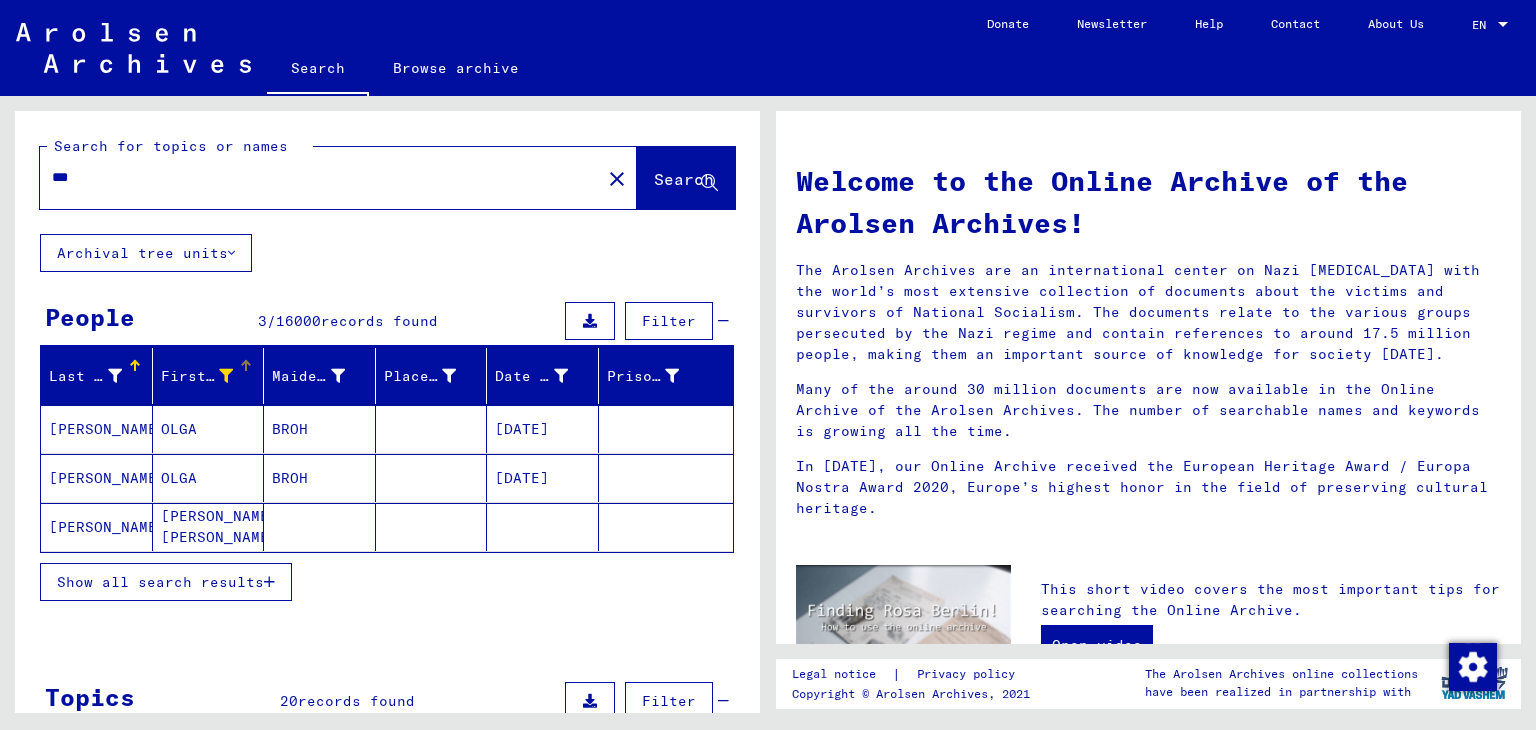 click on "Show all search results" at bounding box center [160, 582] 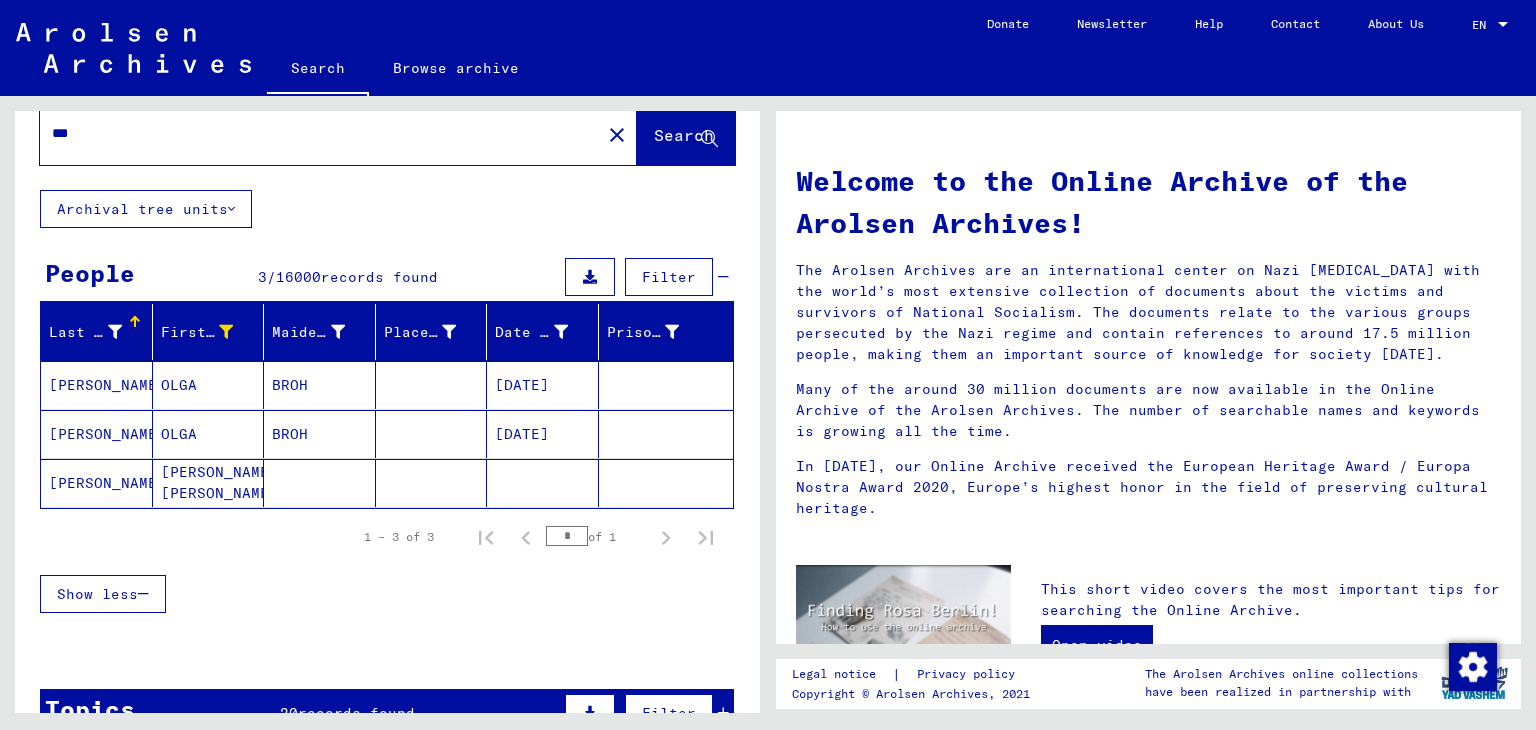 scroll, scrollTop: 0, scrollLeft: 0, axis: both 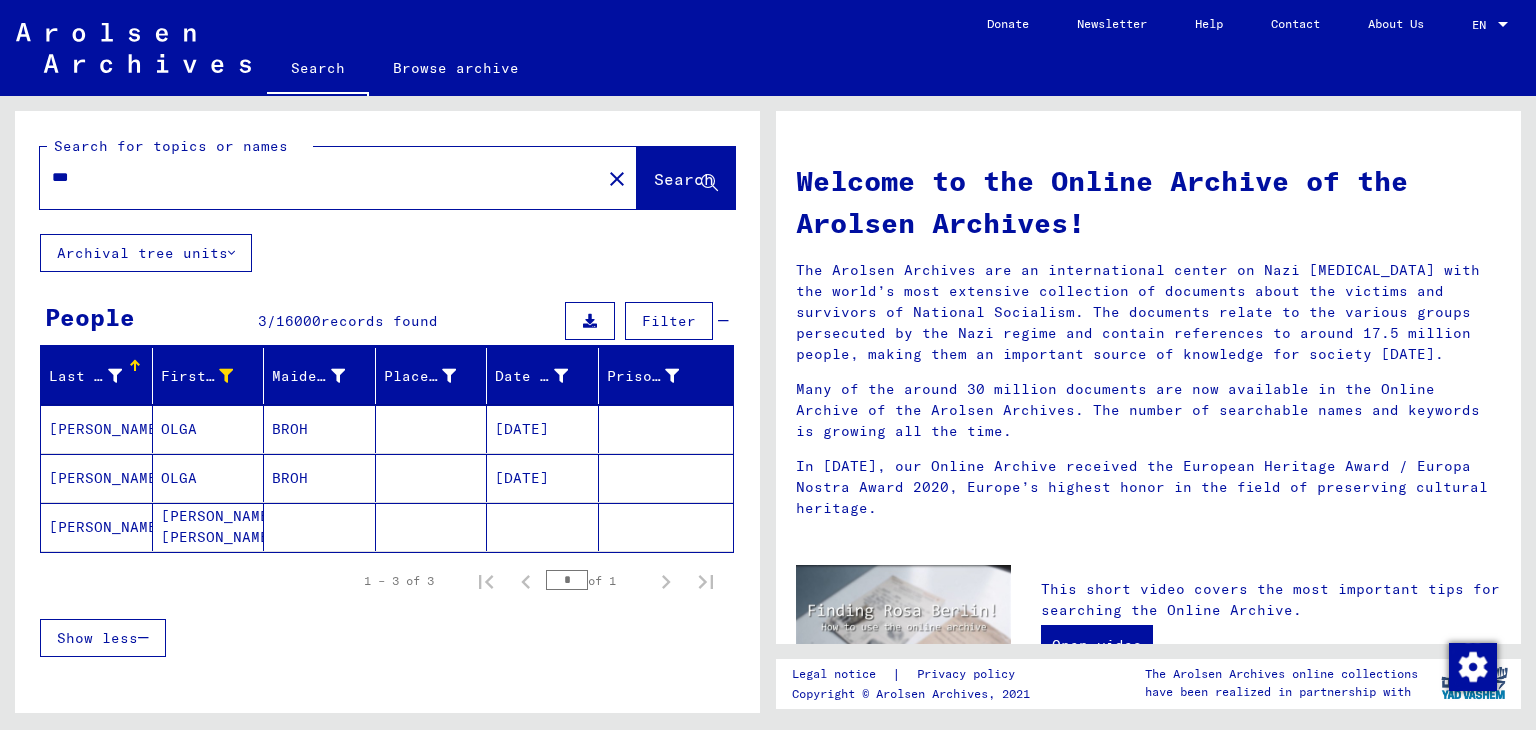click on "***" at bounding box center (314, 177) 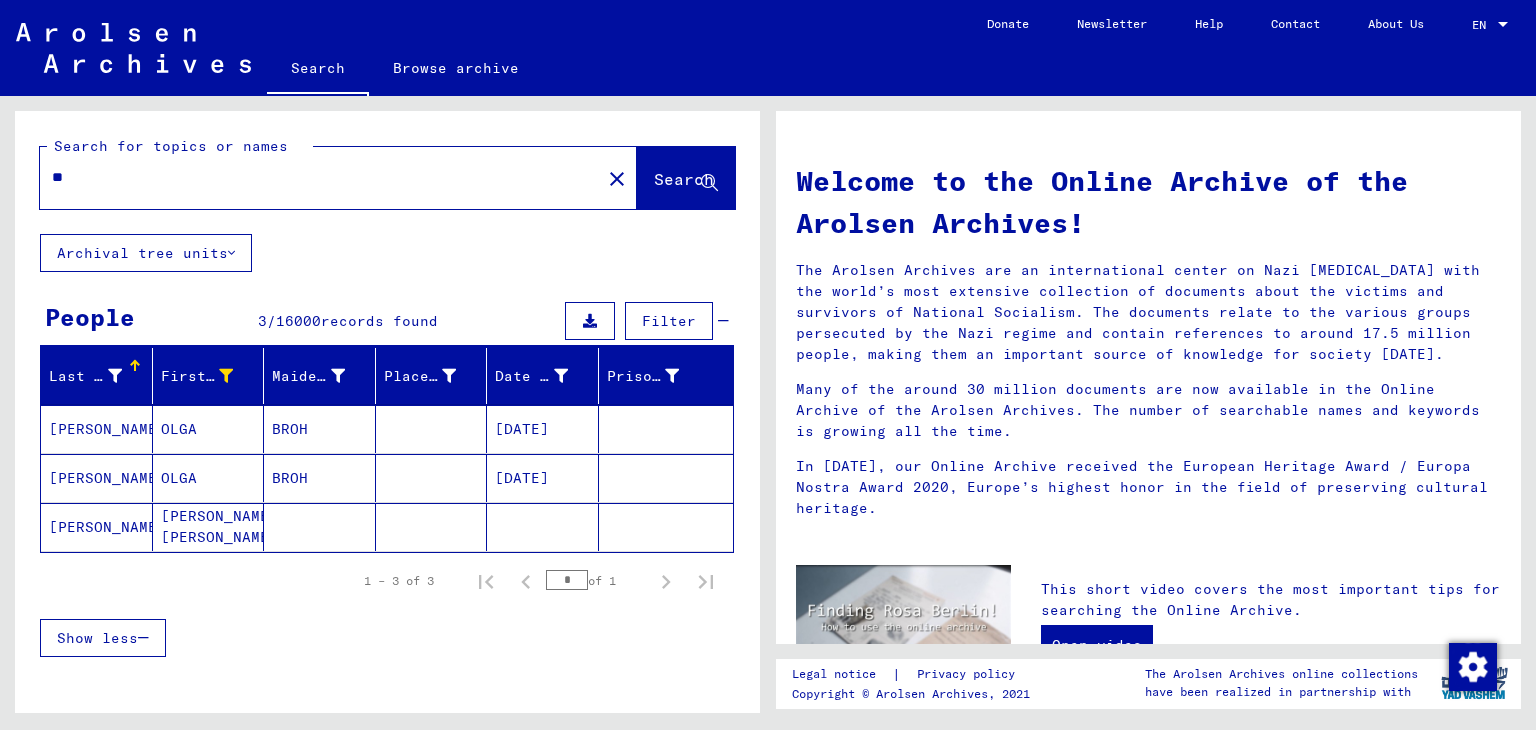 type on "*" 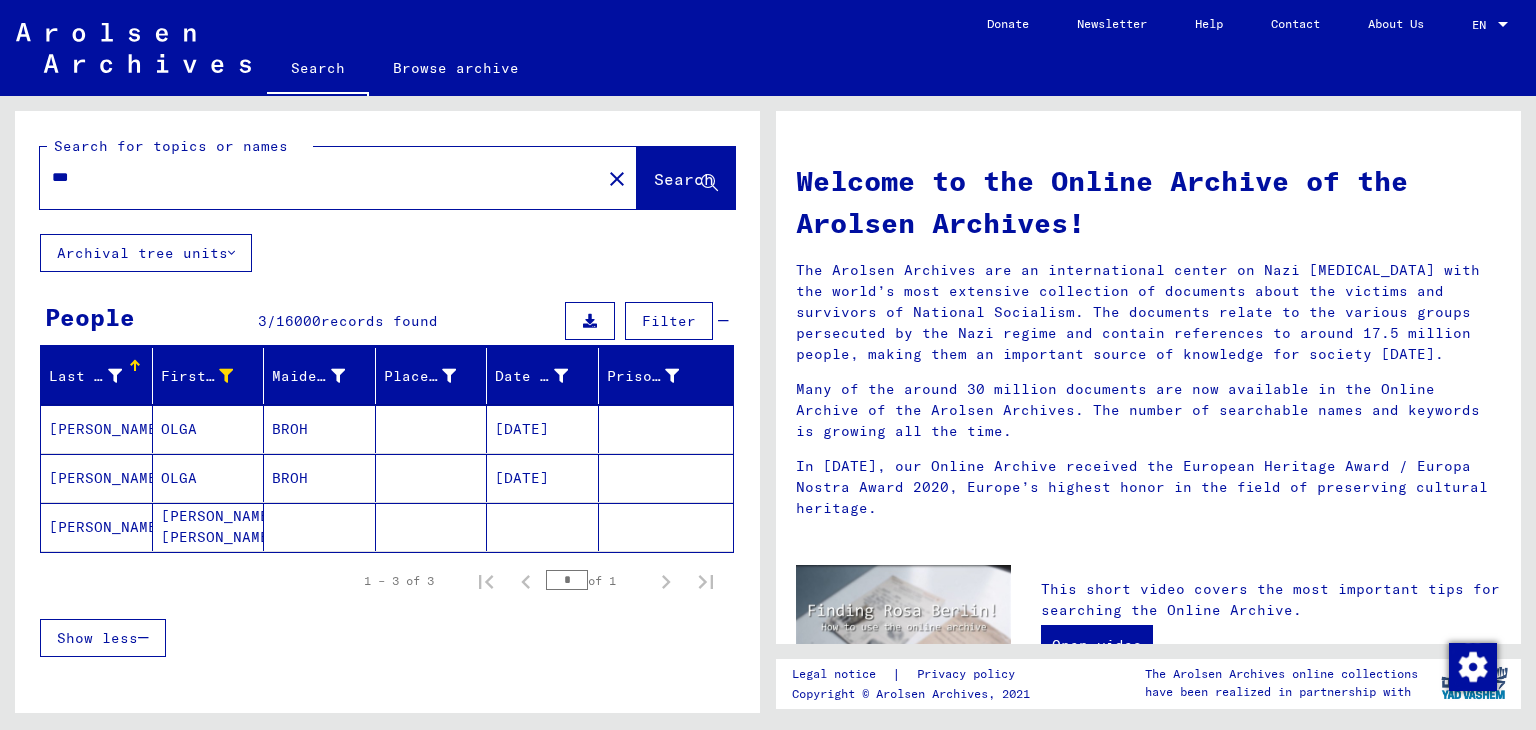 click on "Search" 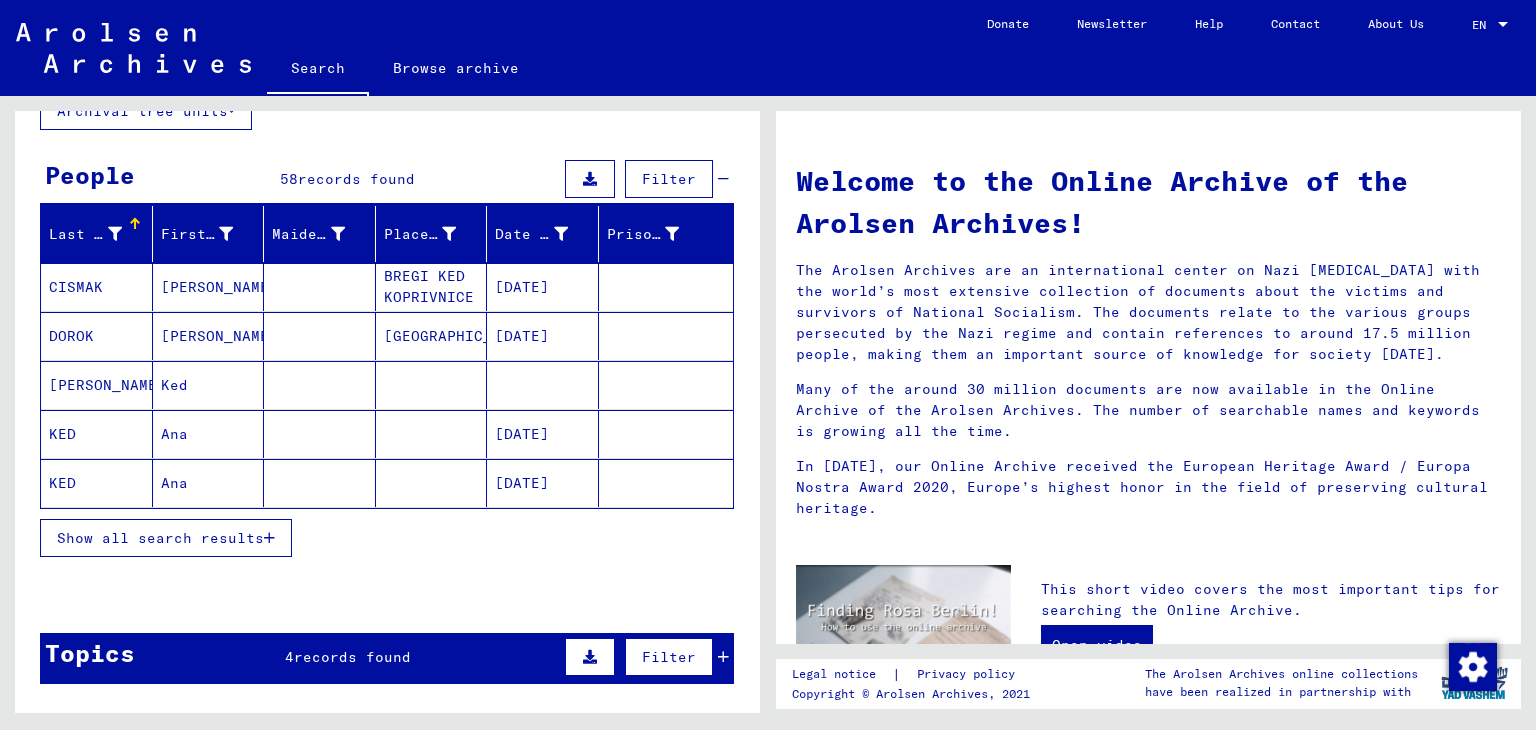 scroll, scrollTop: 144, scrollLeft: 0, axis: vertical 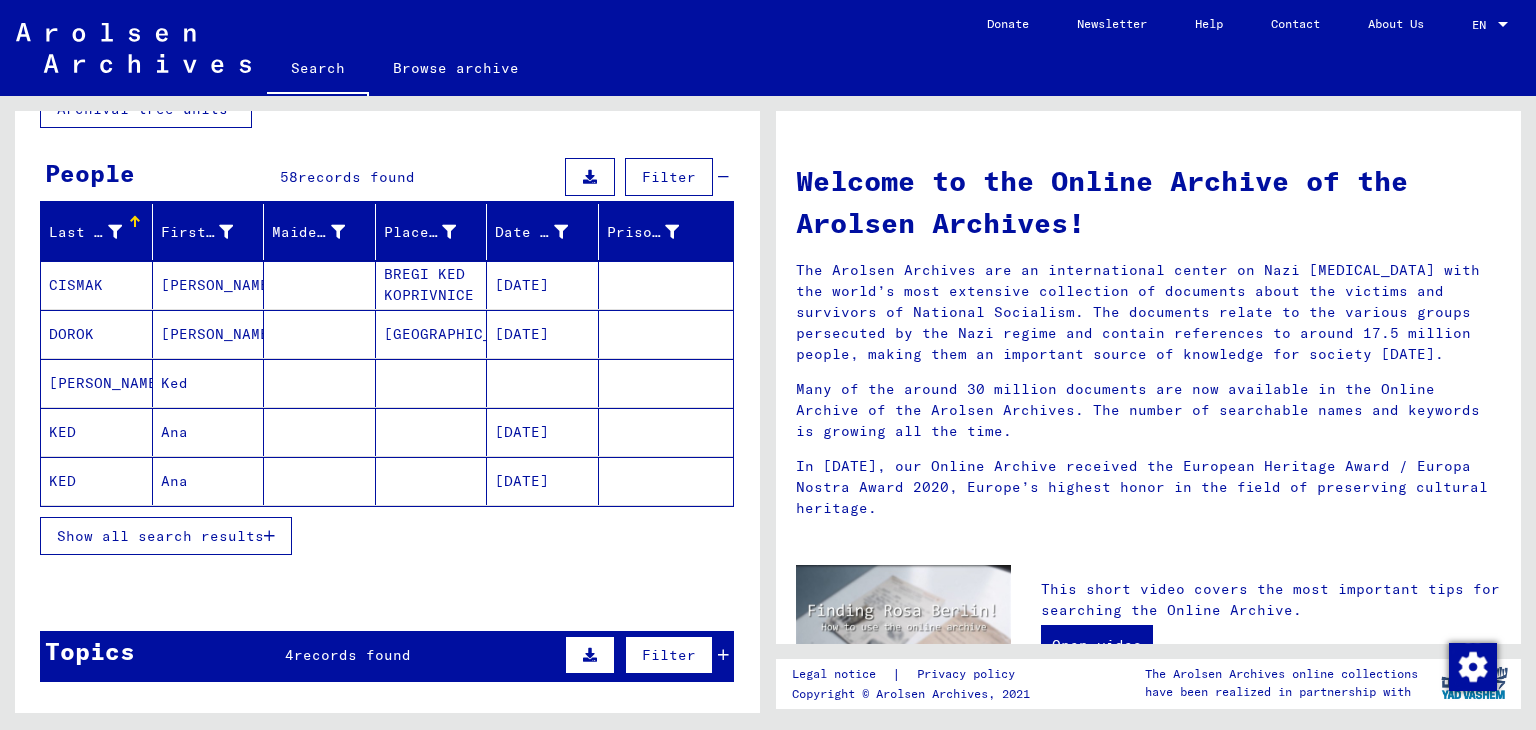 click on "Show all search results" at bounding box center [160, 536] 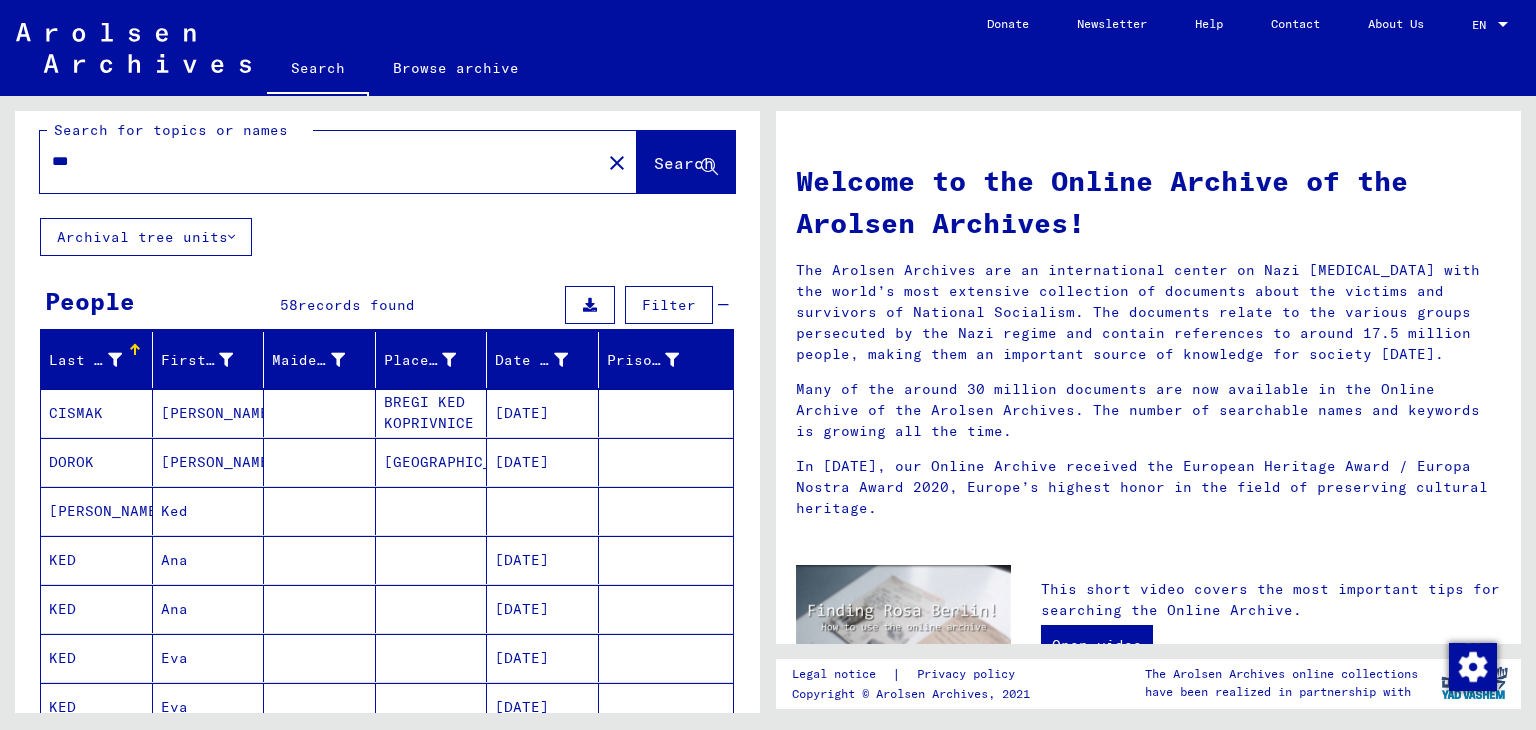 scroll, scrollTop: 0, scrollLeft: 0, axis: both 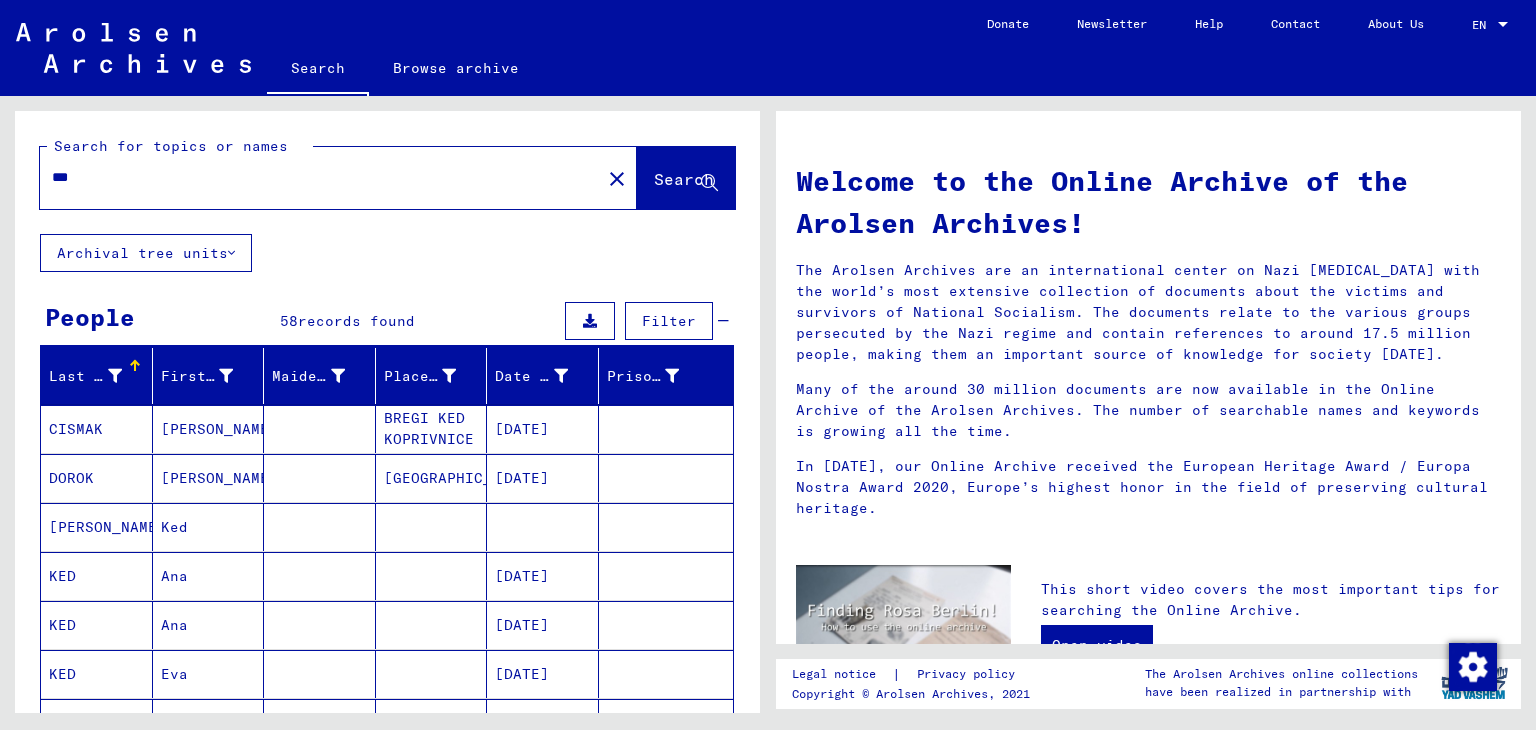 click on "***" at bounding box center [314, 177] 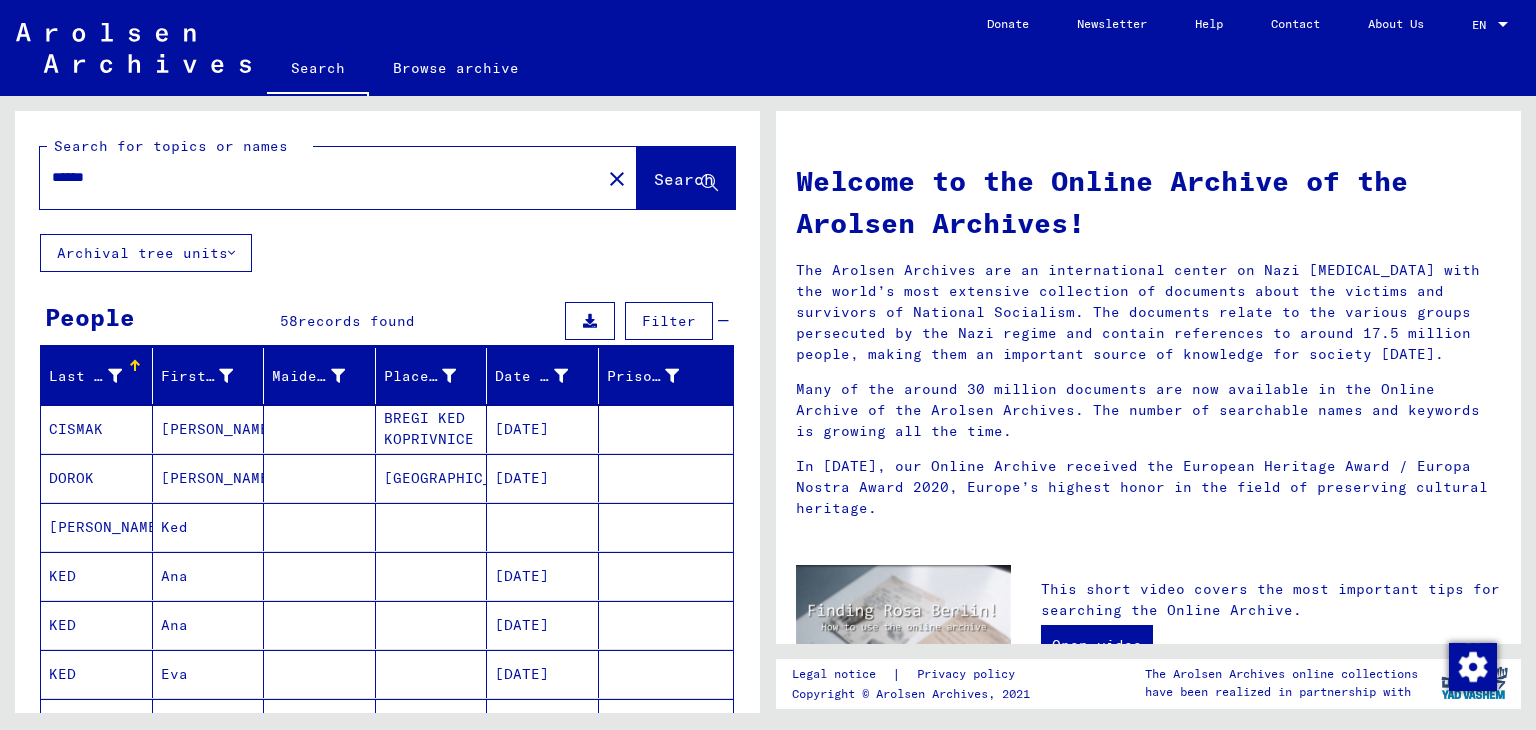 type on "******" 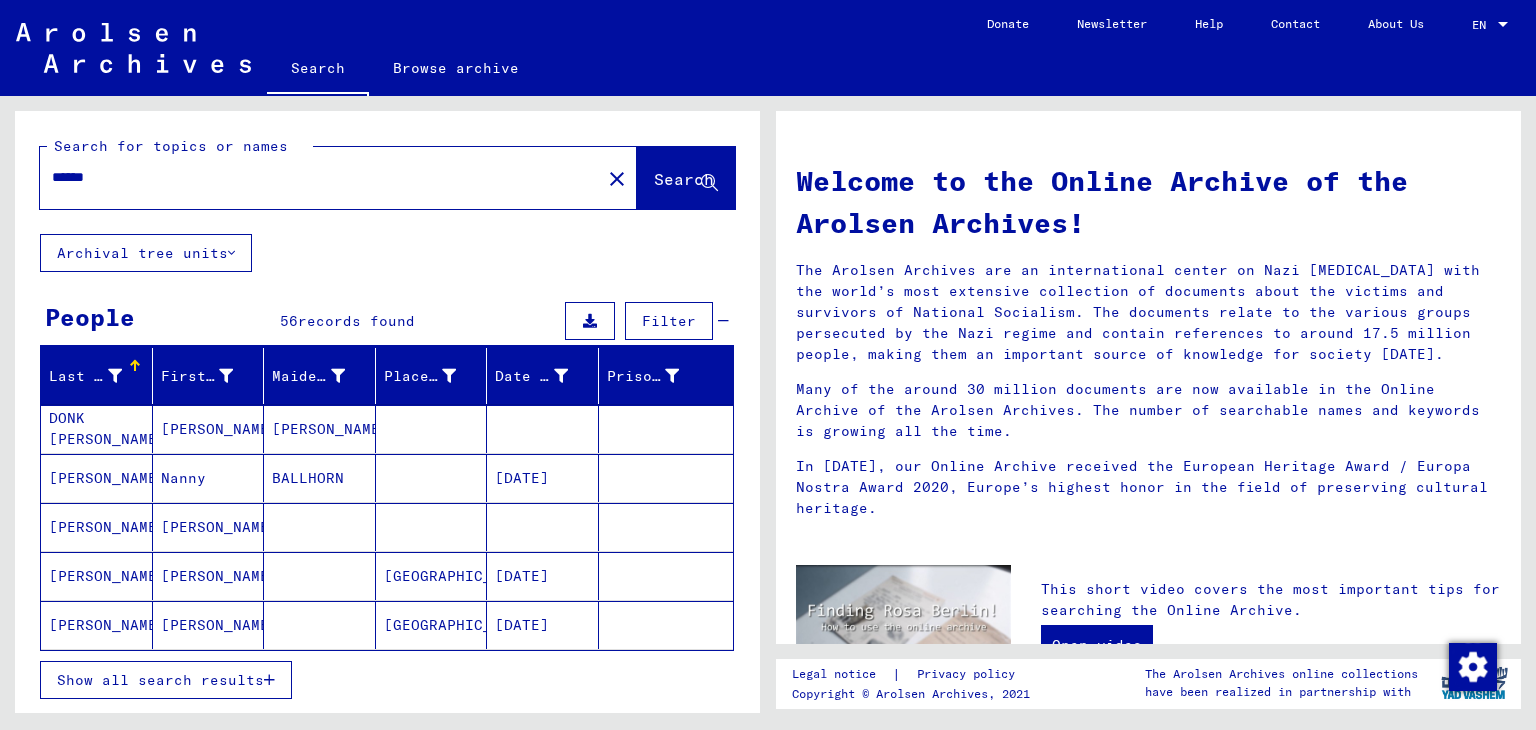 click on "Show all search results" at bounding box center (166, 680) 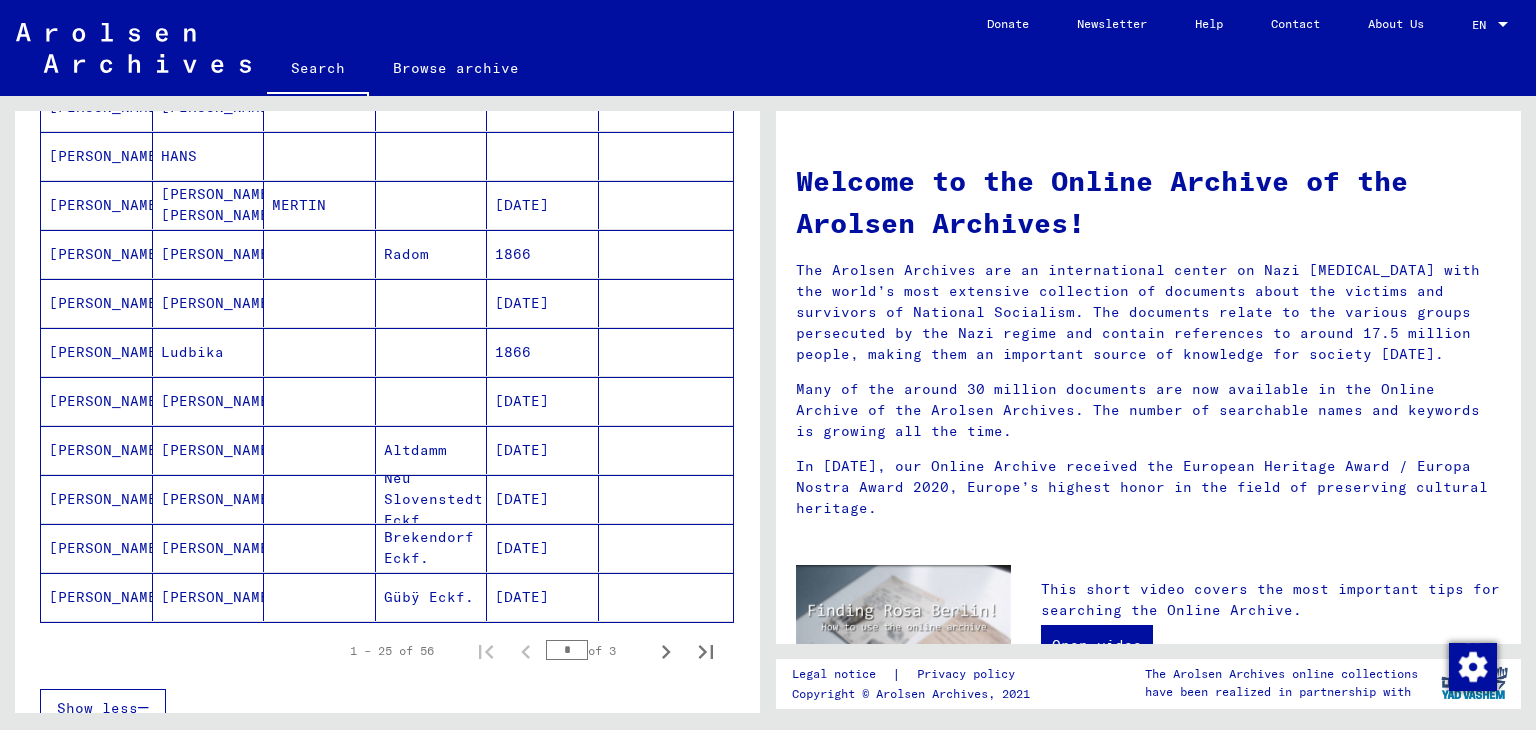 scroll, scrollTop: 1008, scrollLeft: 0, axis: vertical 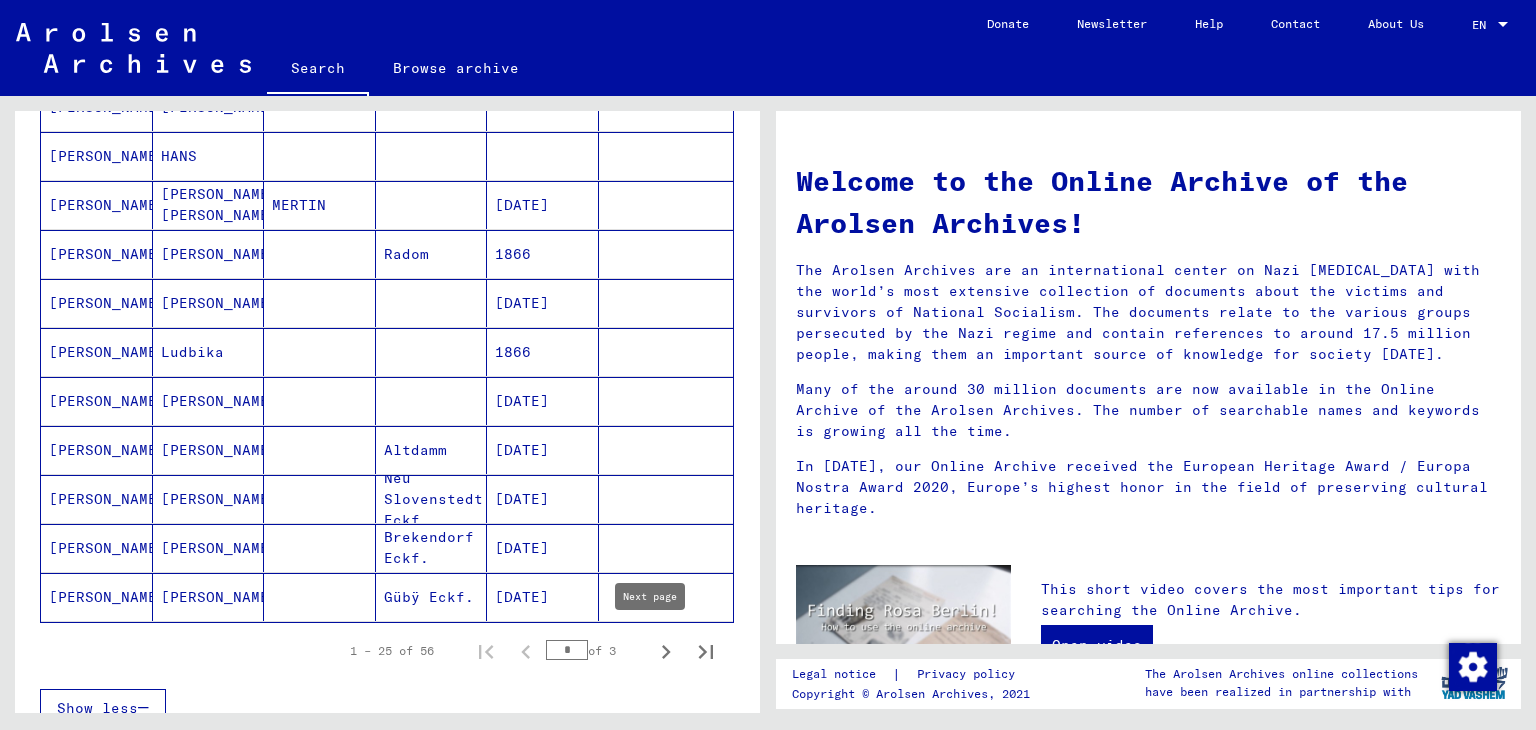 click 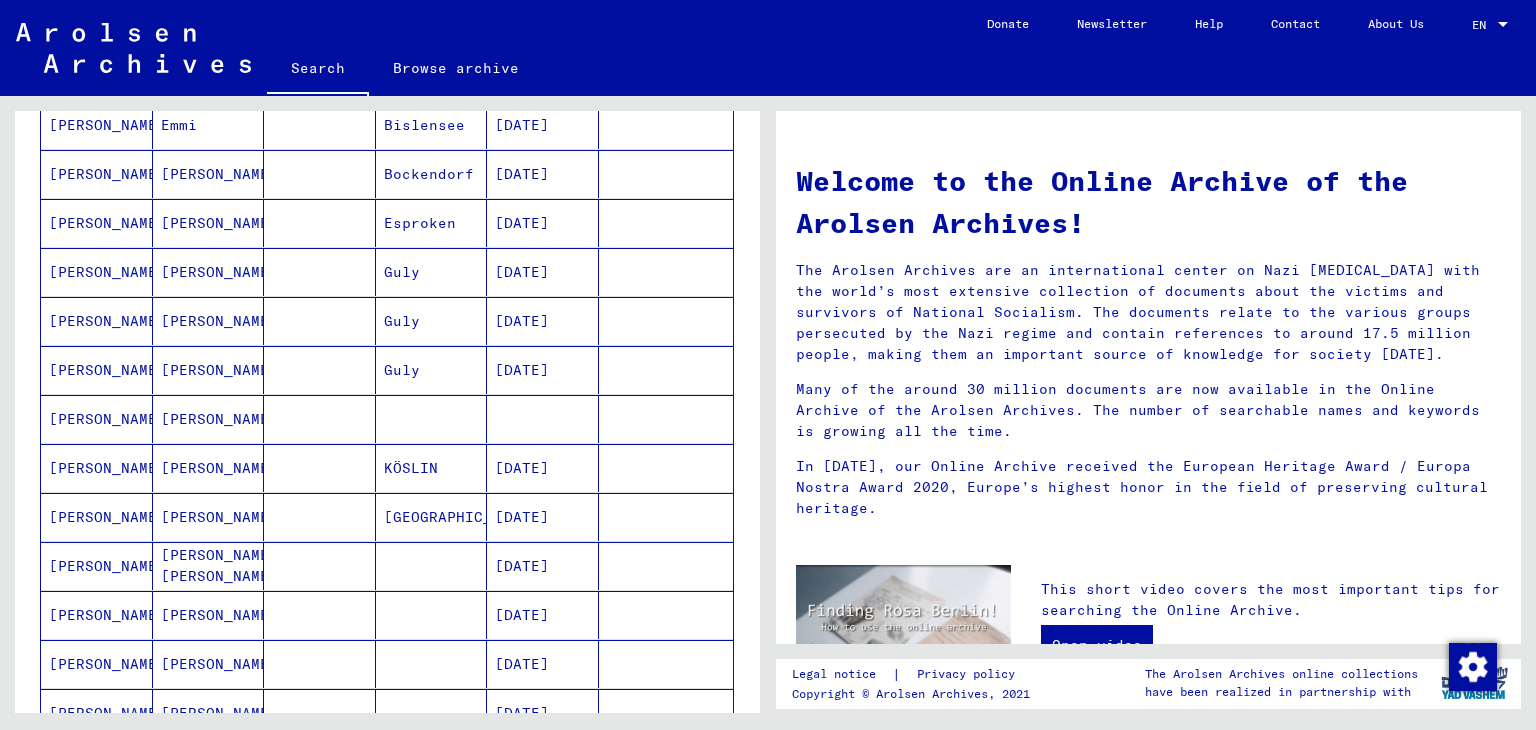 scroll, scrollTop: 502, scrollLeft: 0, axis: vertical 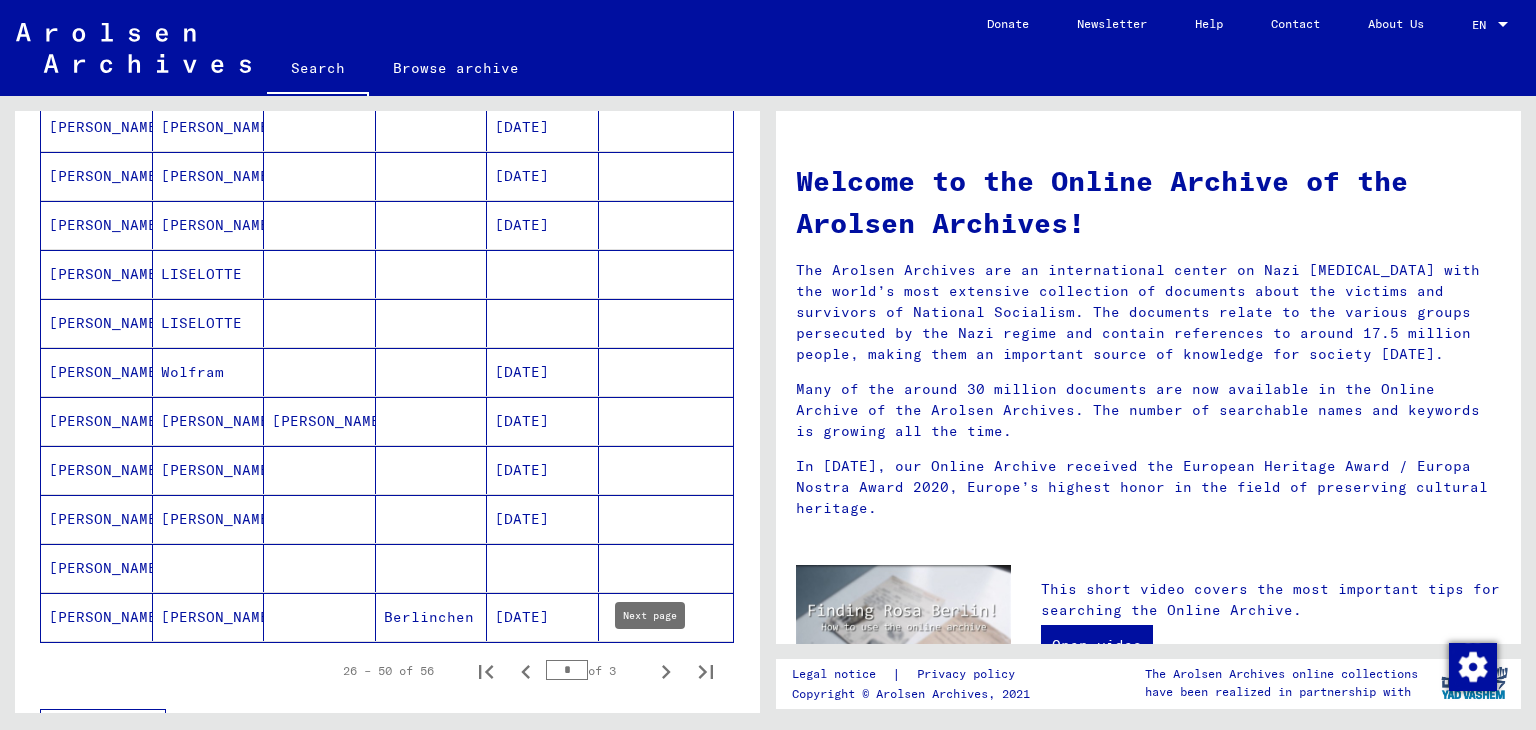 click 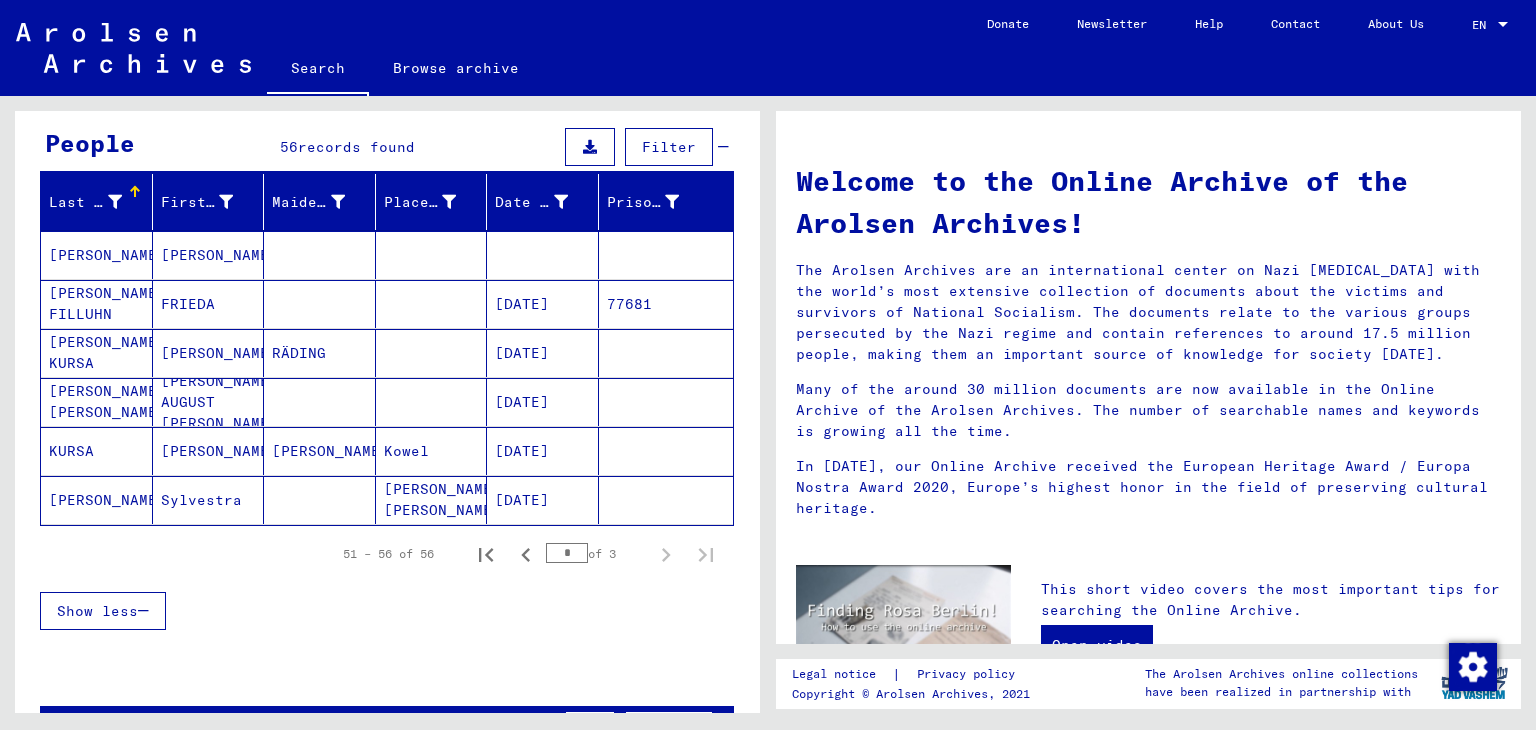 scroll, scrollTop: 171, scrollLeft: 0, axis: vertical 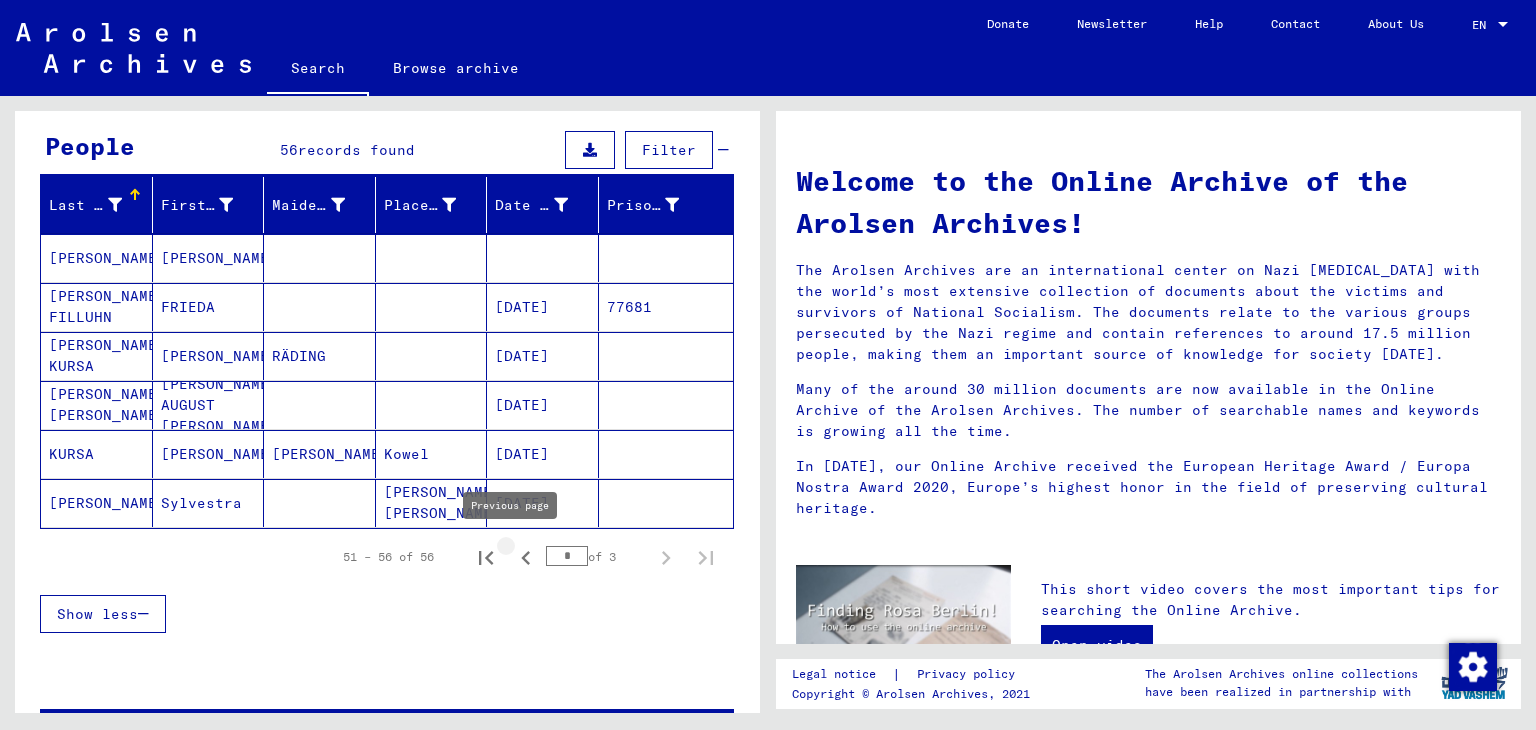 click 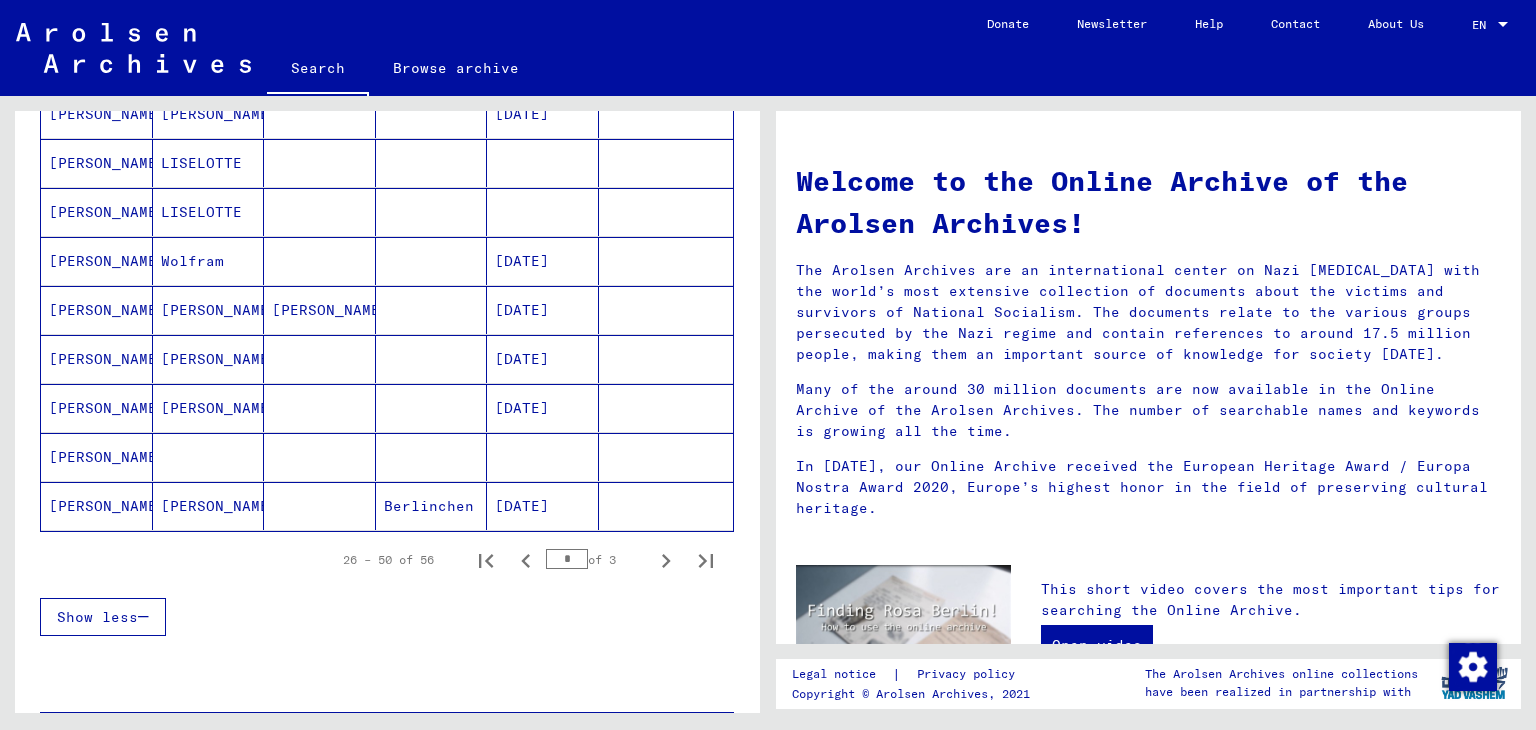 scroll, scrollTop: 1111, scrollLeft: 0, axis: vertical 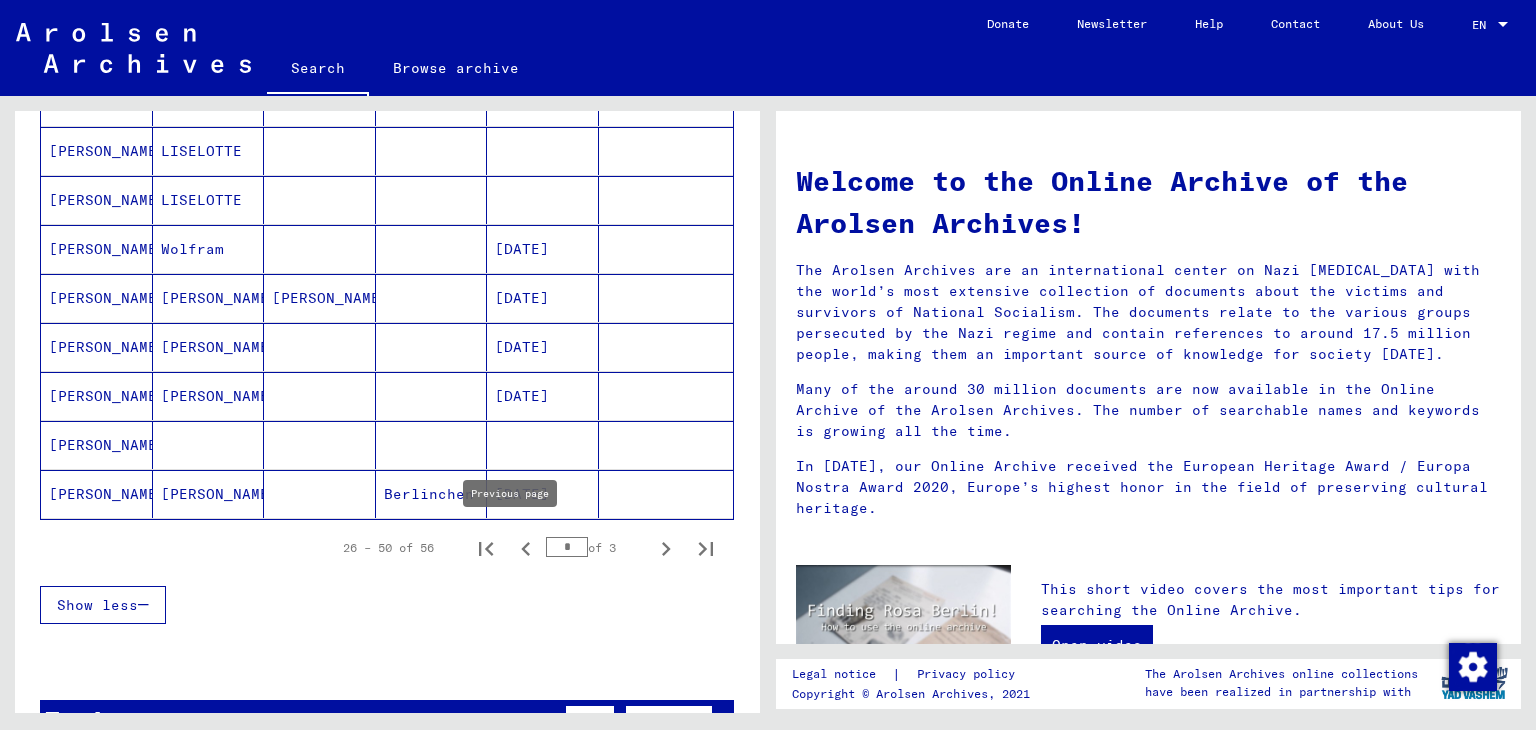 click 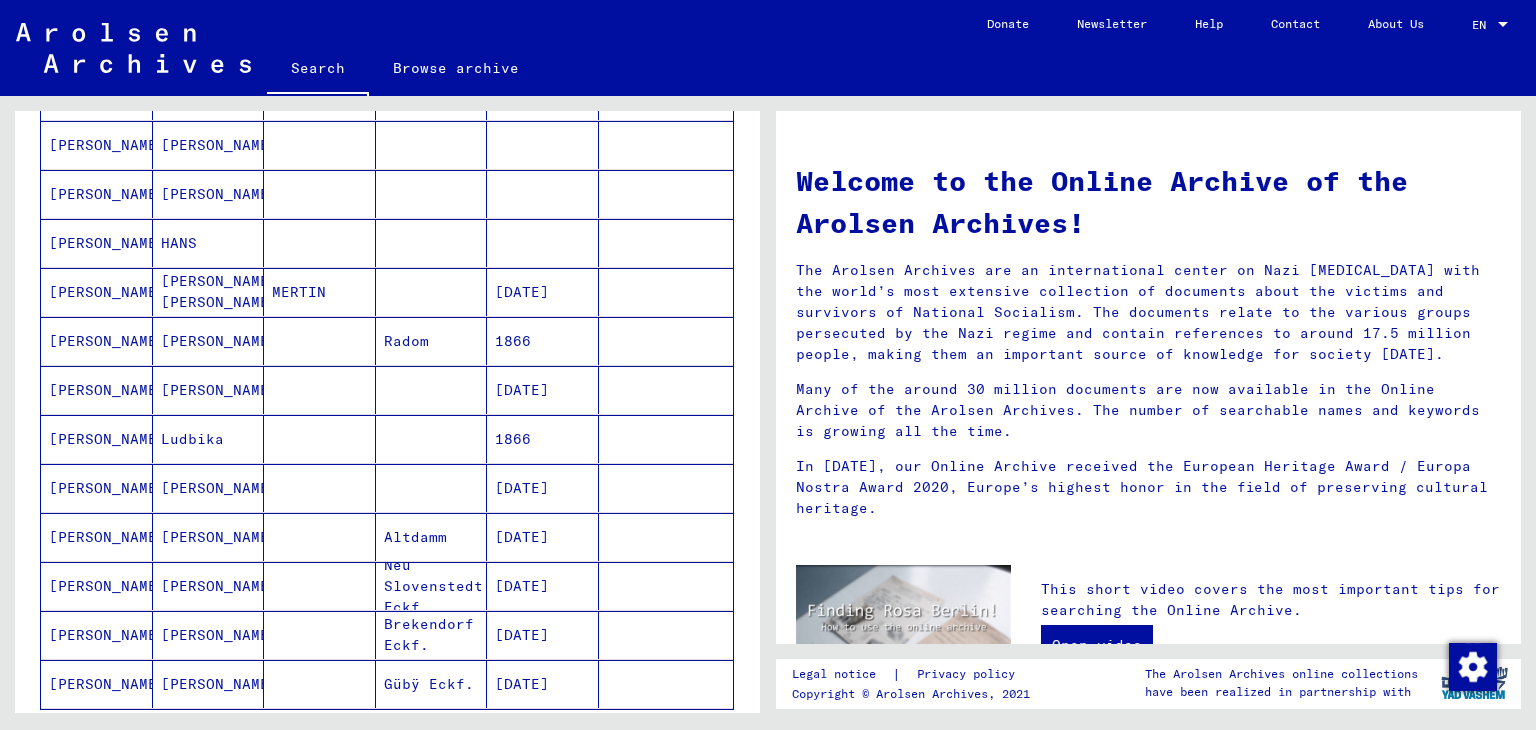 scroll, scrollTop: 919, scrollLeft: 0, axis: vertical 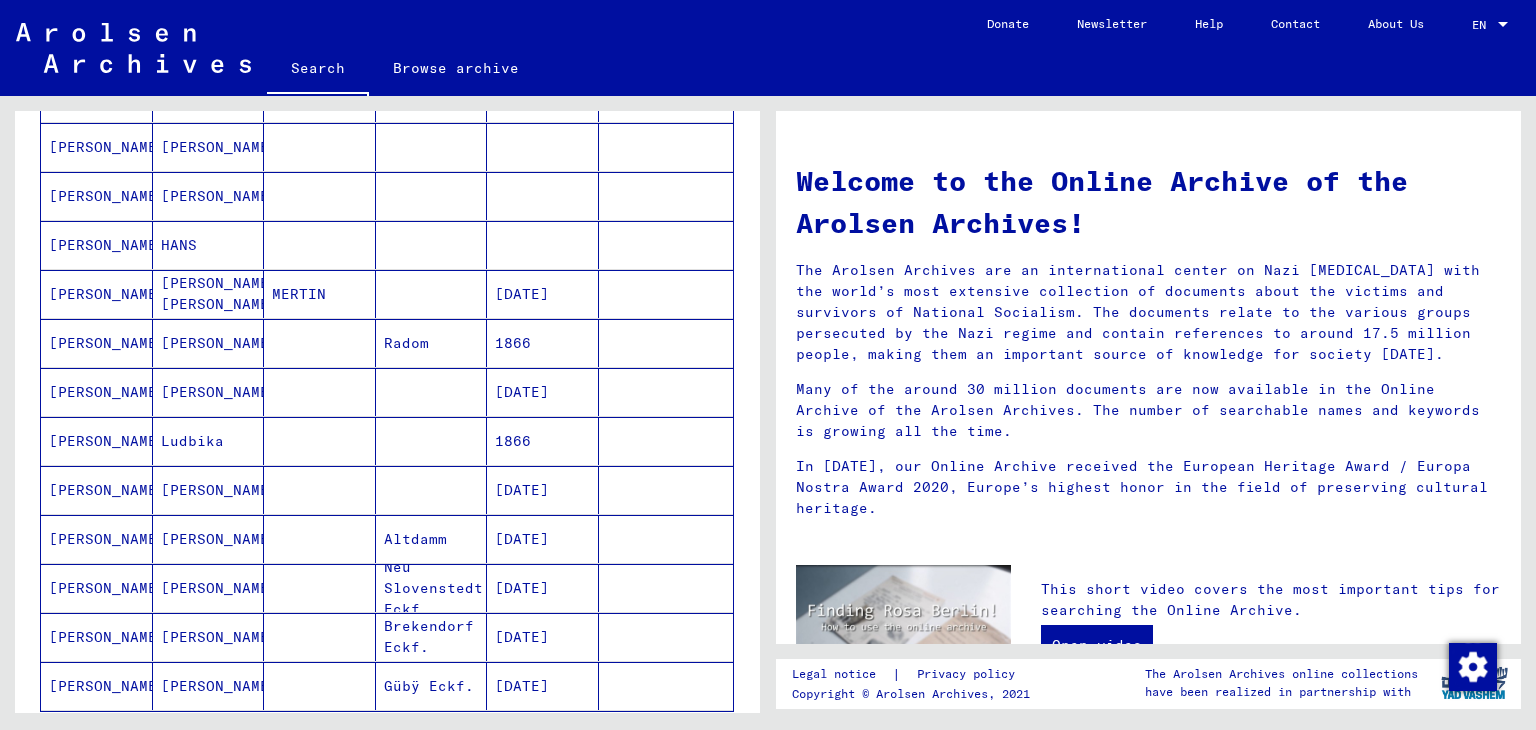click on "[PERSON_NAME]" at bounding box center (209, 539) 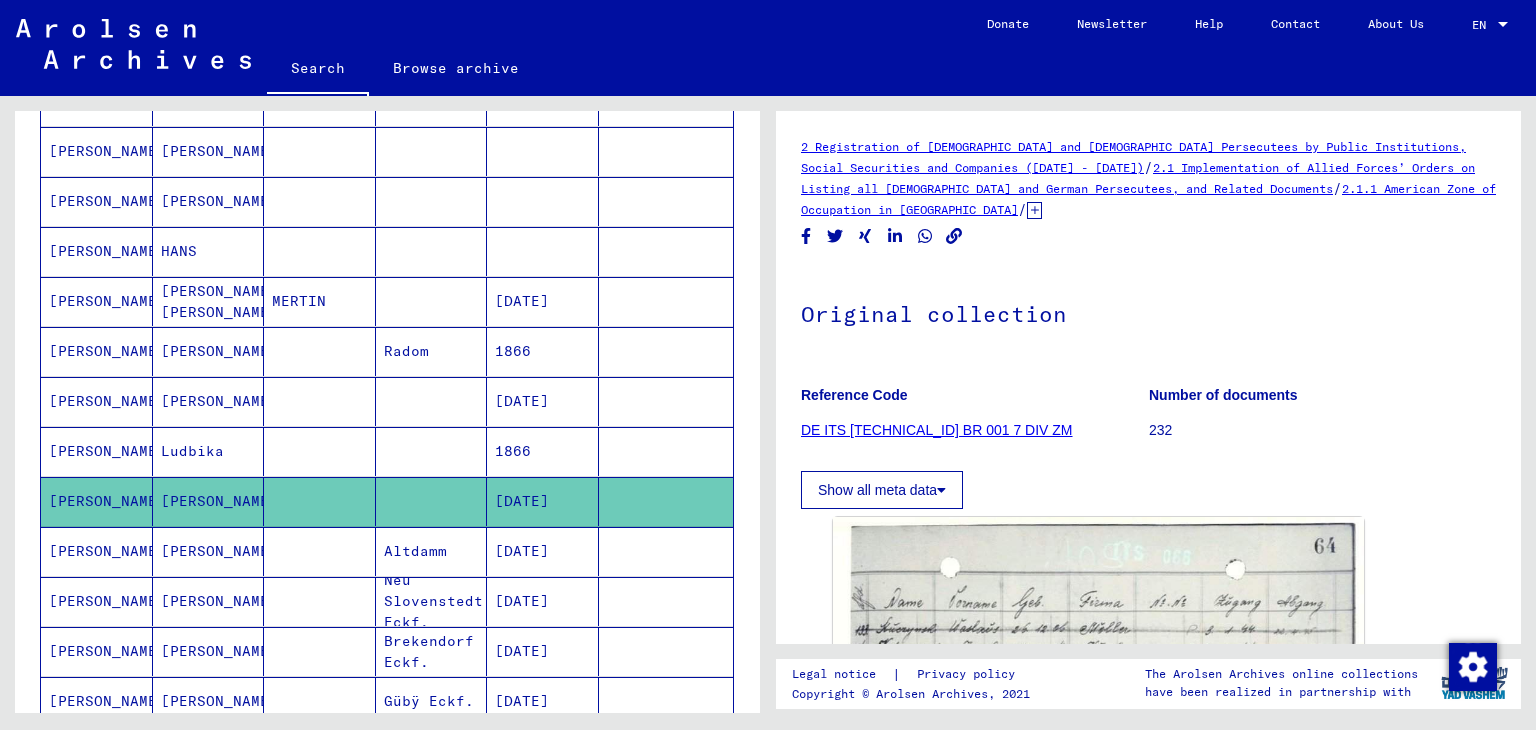 scroll, scrollTop: 0, scrollLeft: 0, axis: both 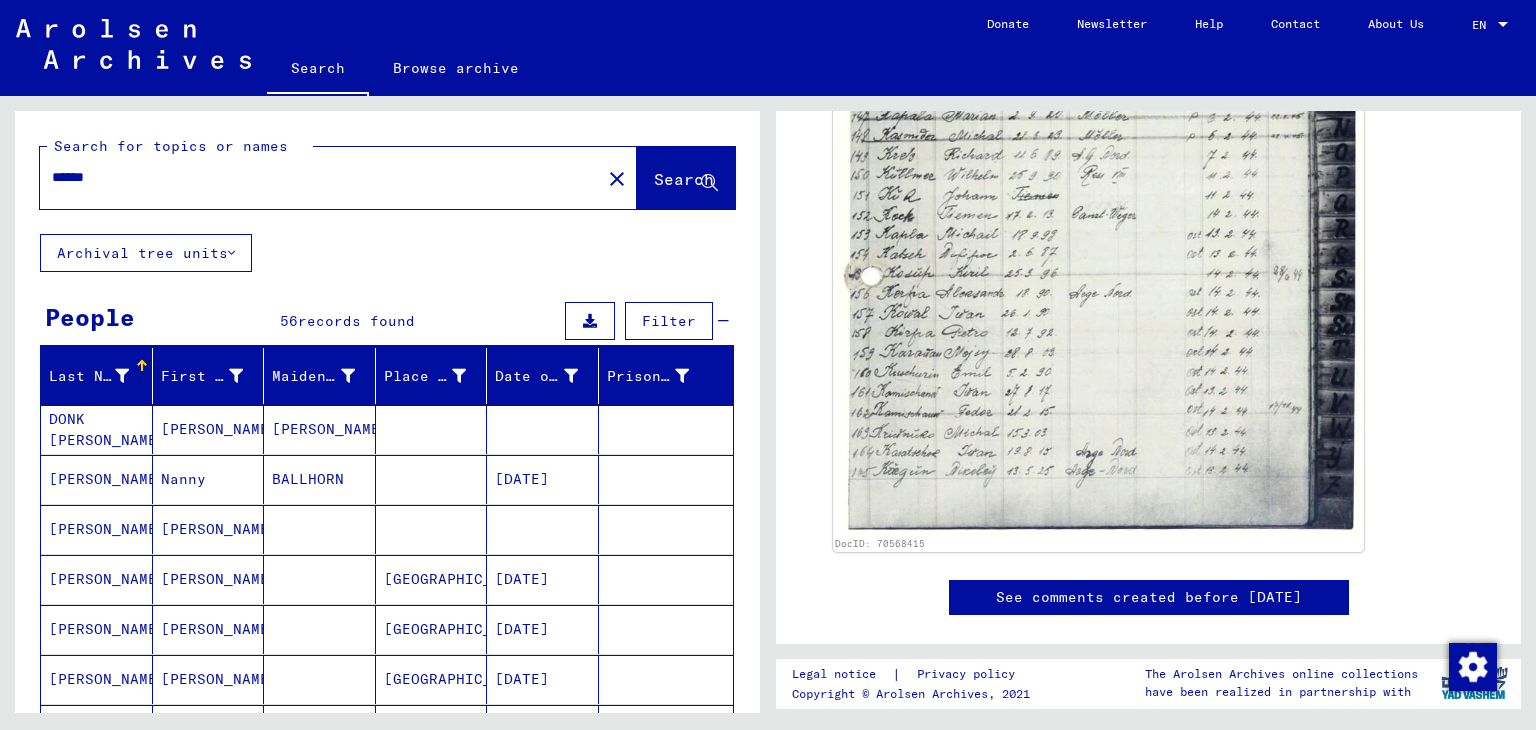 click on "******" 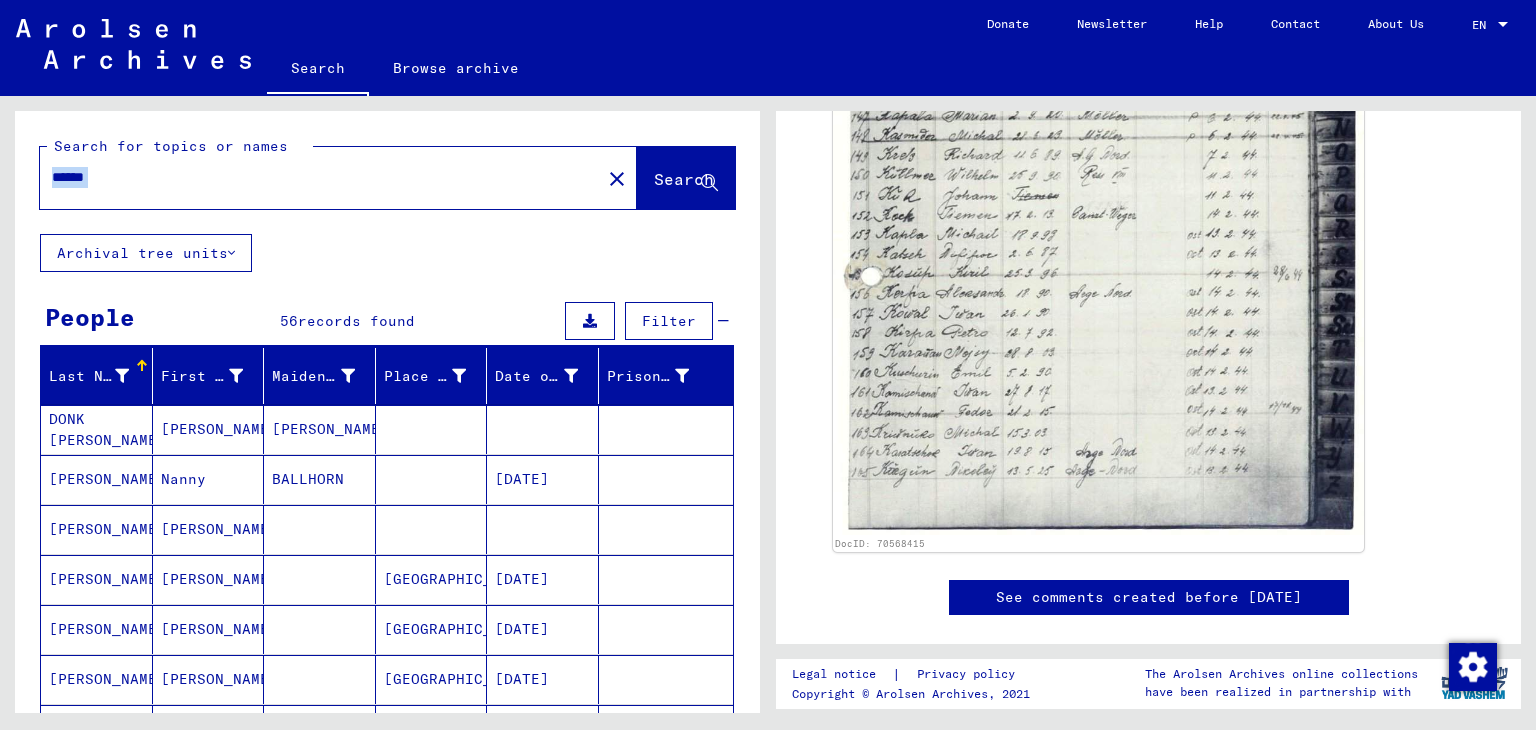 click on "******" 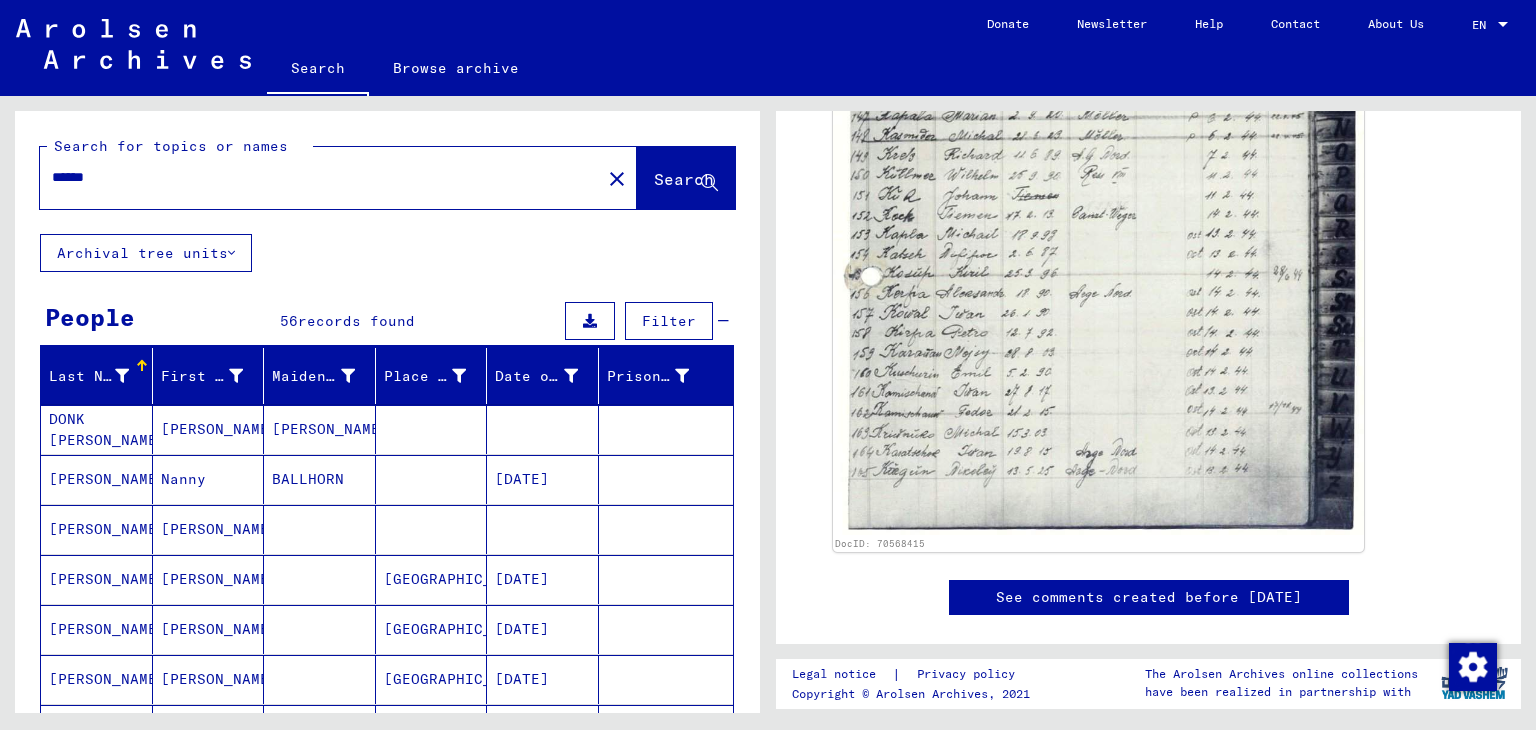 click on "******" at bounding box center [320, 177] 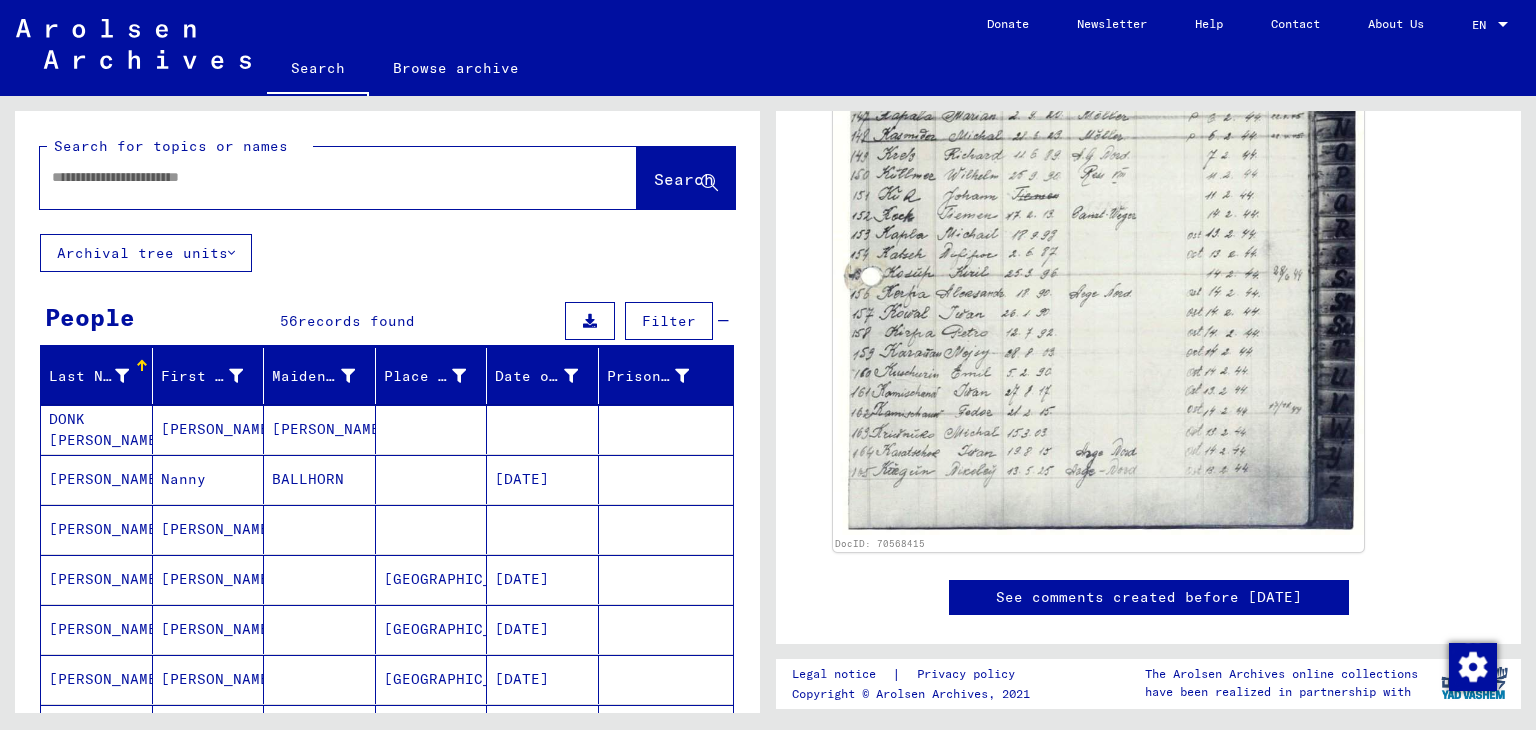 paste on "**********" 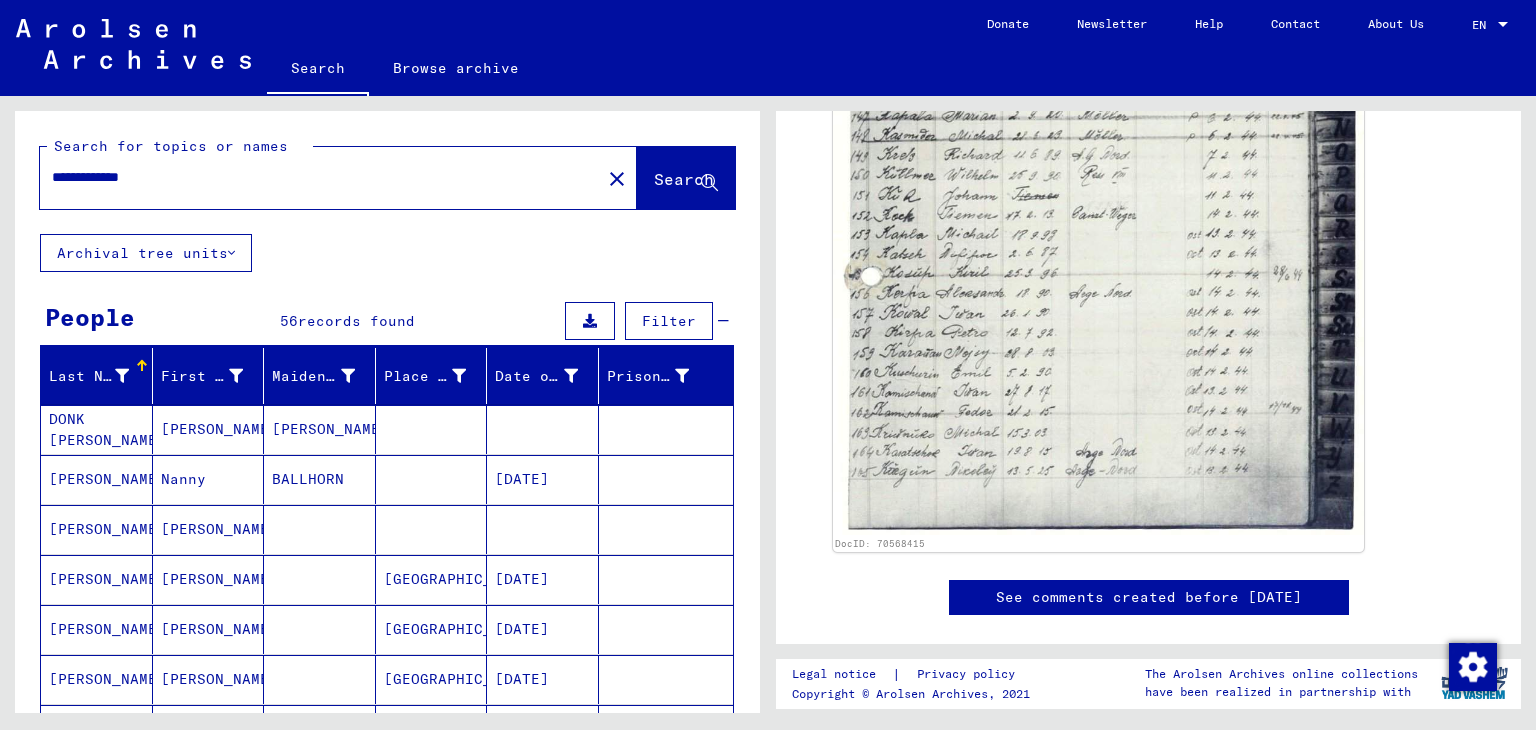 type on "**********" 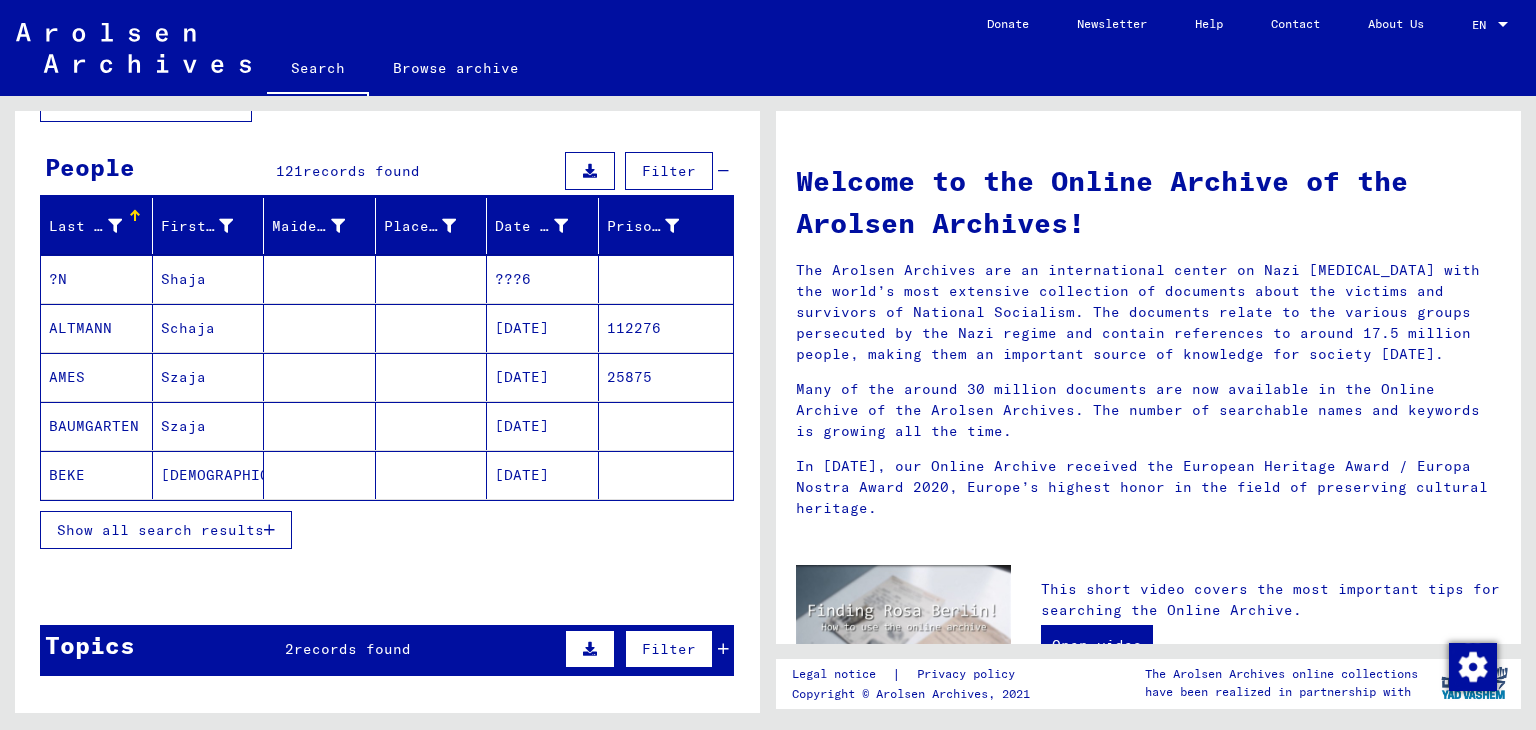 scroll, scrollTop: 168, scrollLeft: 0, axis: vertical 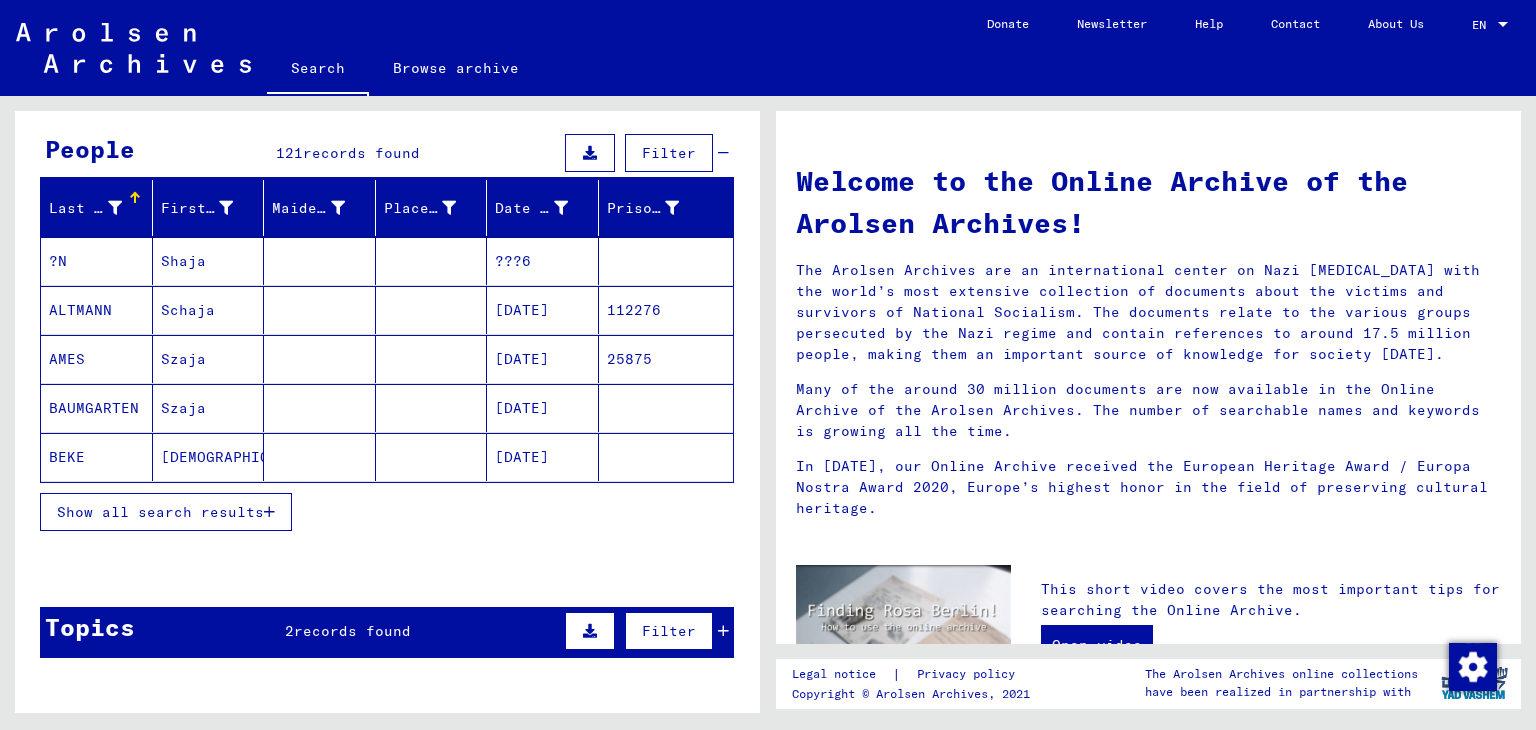 click on "Show all search results" at bounding box center [160, 512] 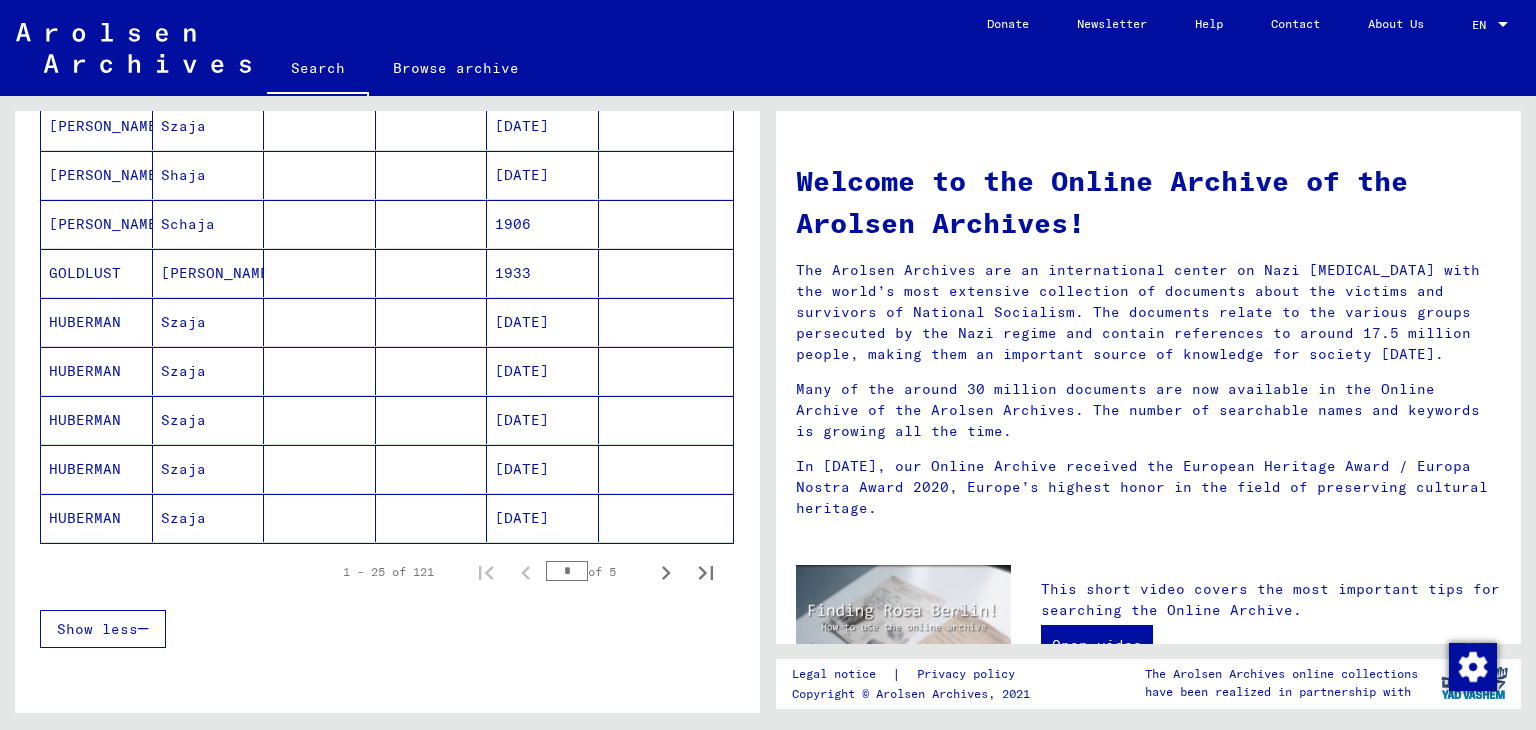 scroll, scrollTop: 1092, scrollLeft: 0, axis: vertical 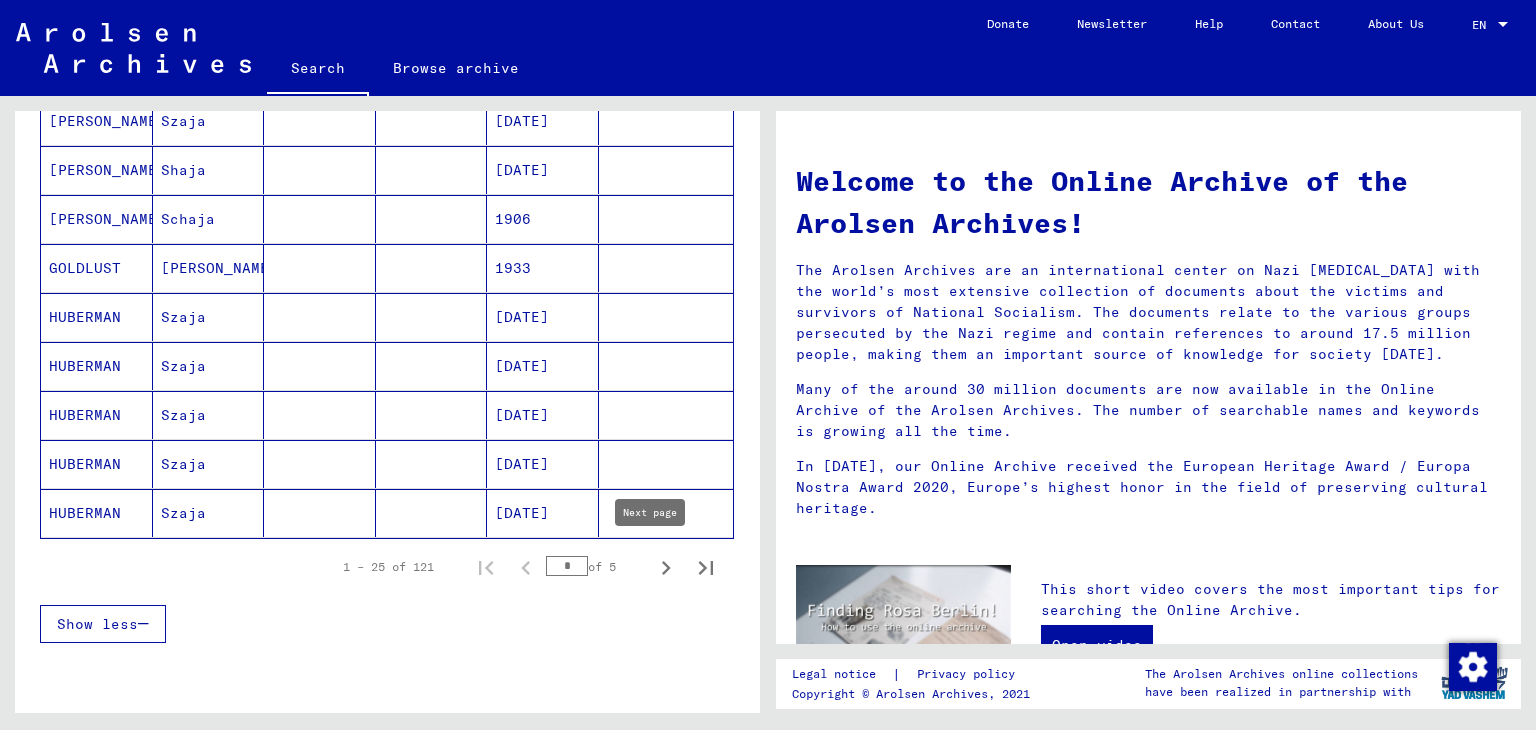click 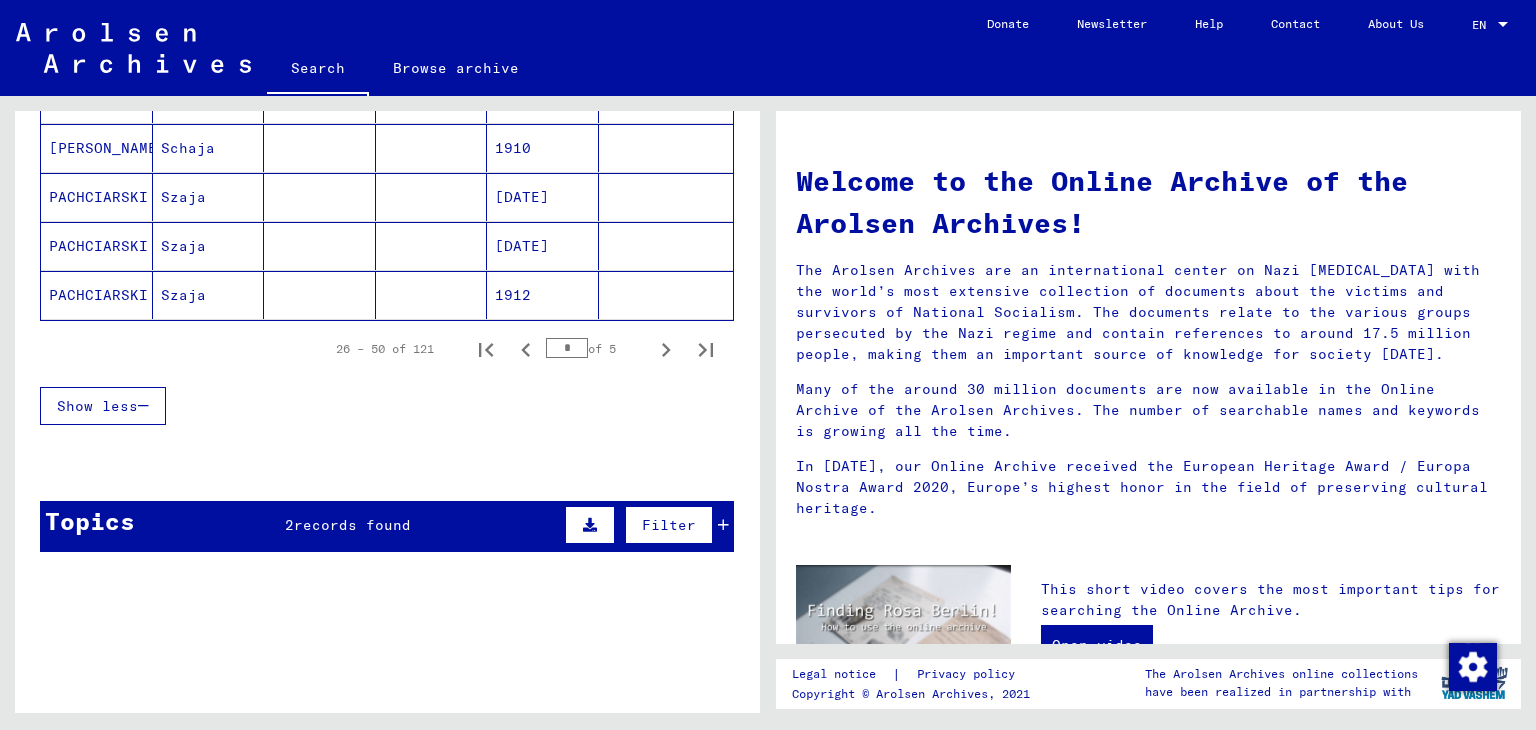 scroll, scrollTop: 1312, scrollLeft: 0, axis: vertical 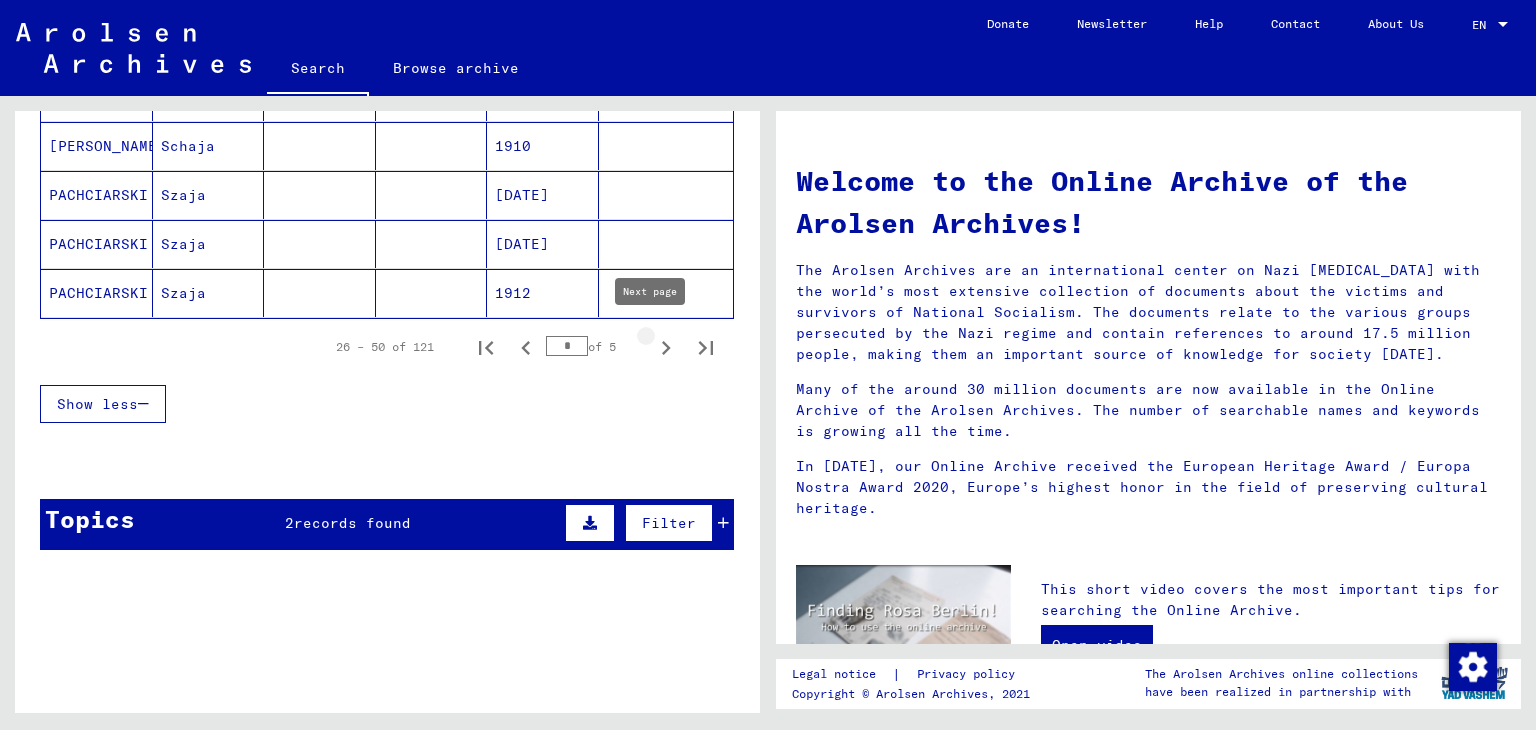 click 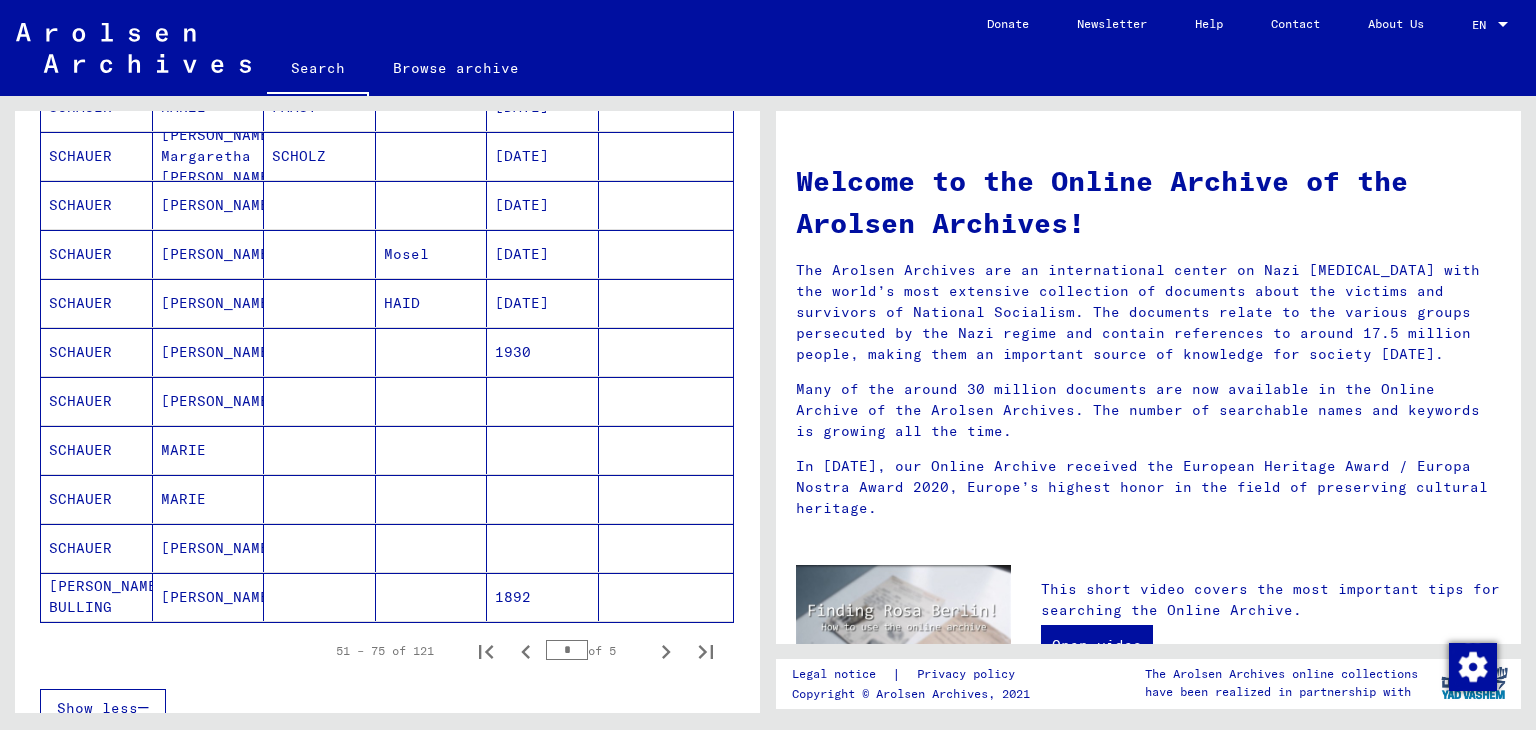 scroll, scrollTop: 996, scrollLeft: 0, axis: vertical 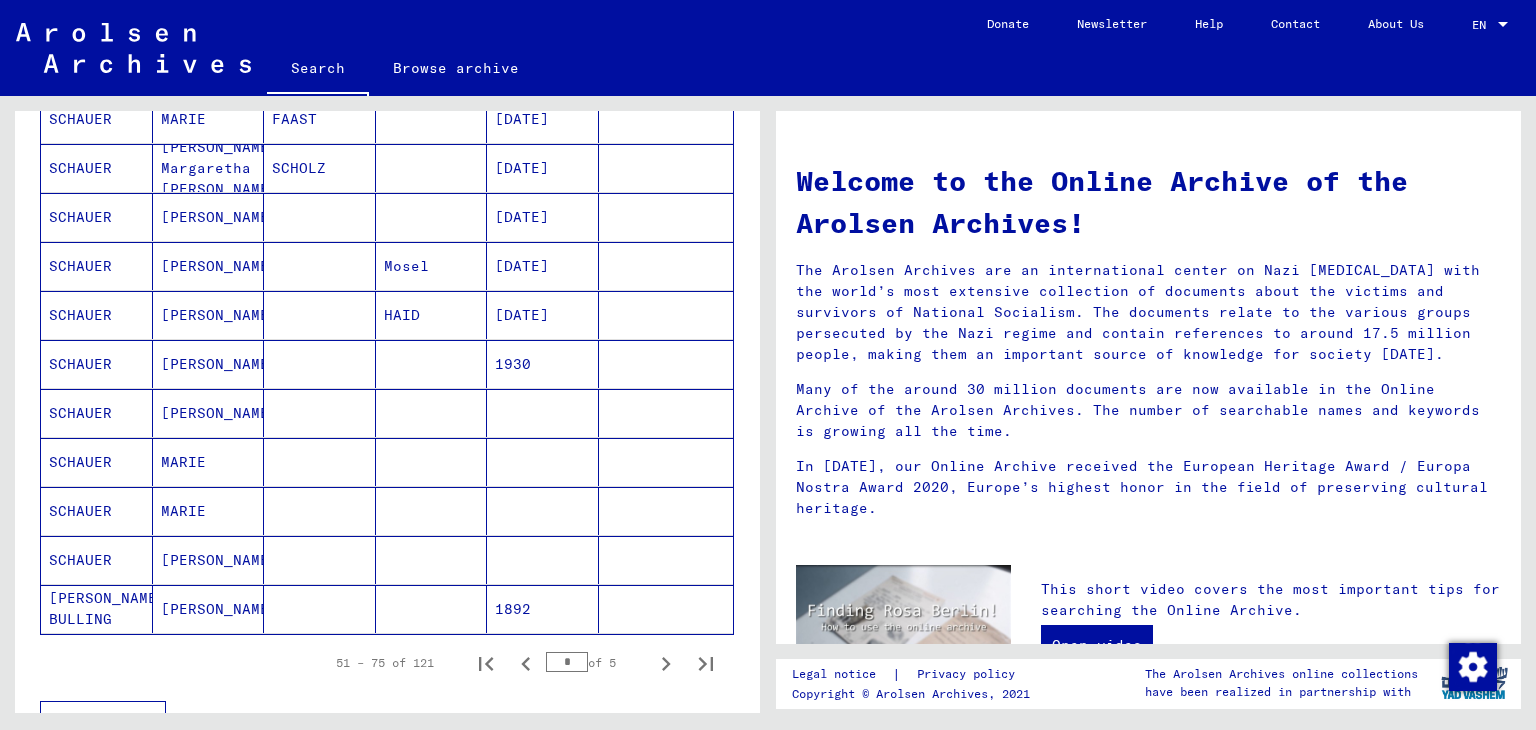 click on "MARIE" at bounding box center (209, 511) 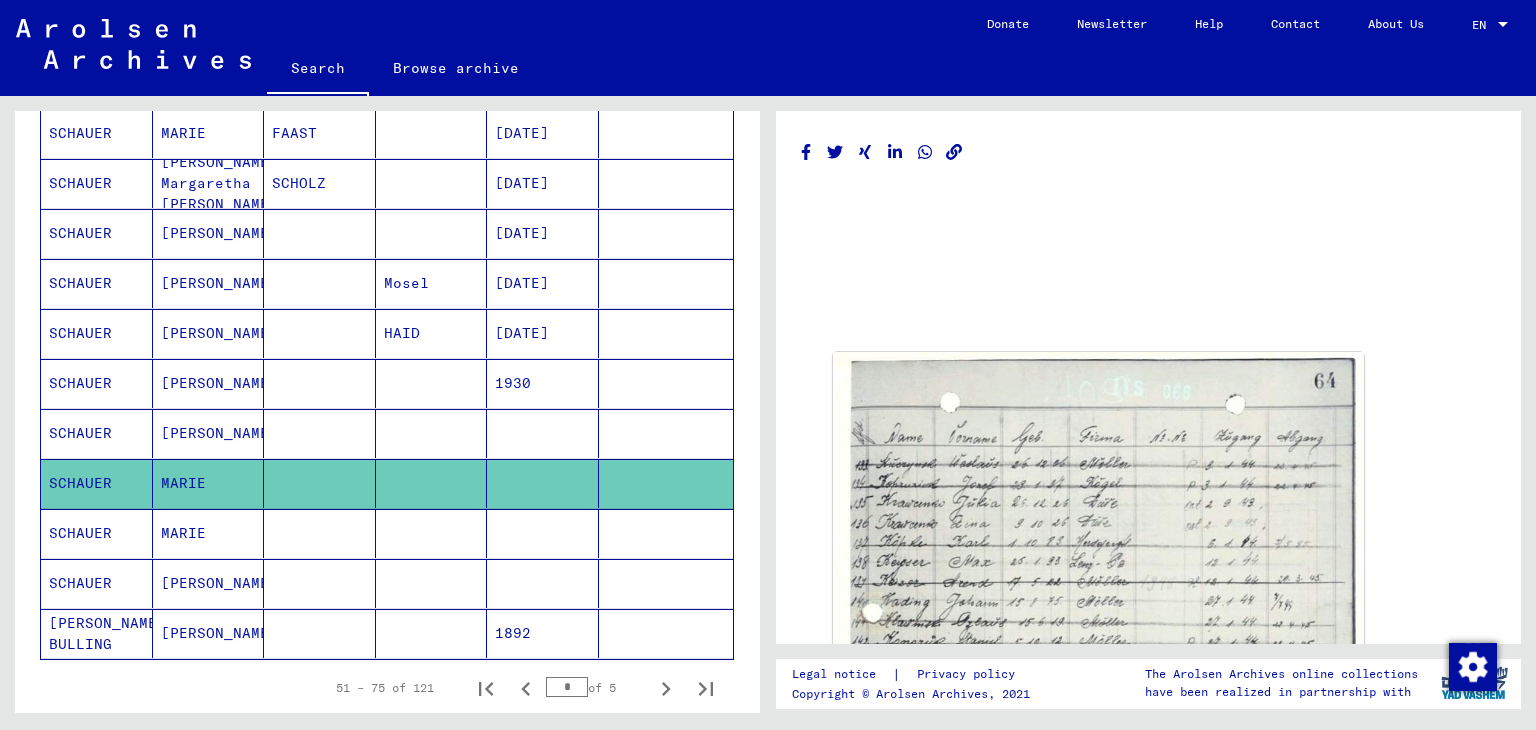 scroll, scrollTop: 1008, scrollLeft: 0, axis: vertical 